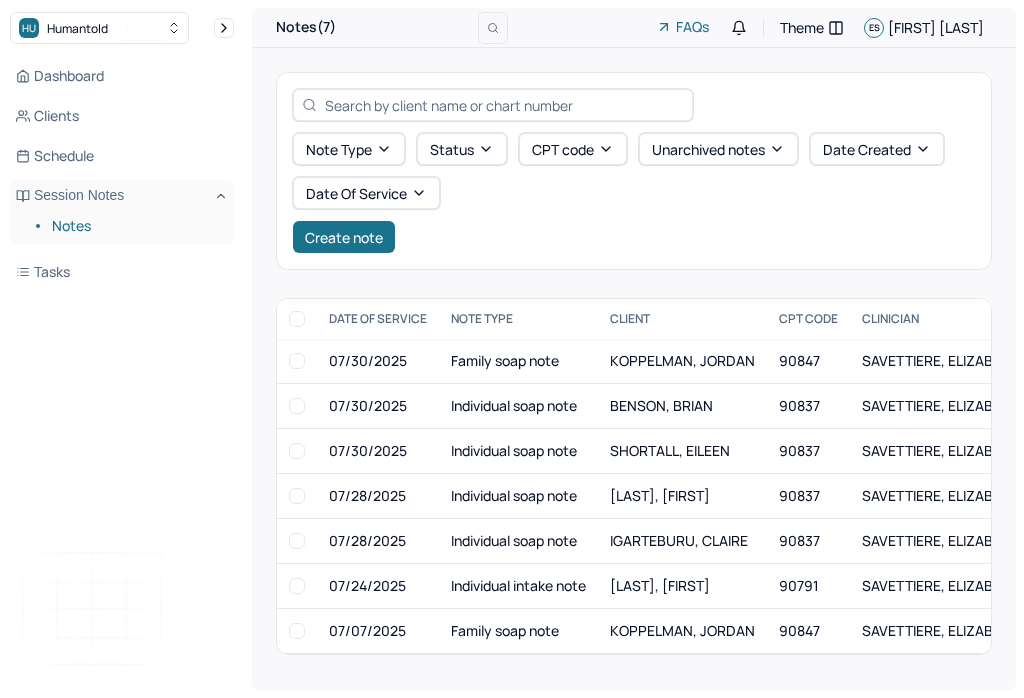 scroll, scrollTop: 0, scrollLeft: 0, axis: both 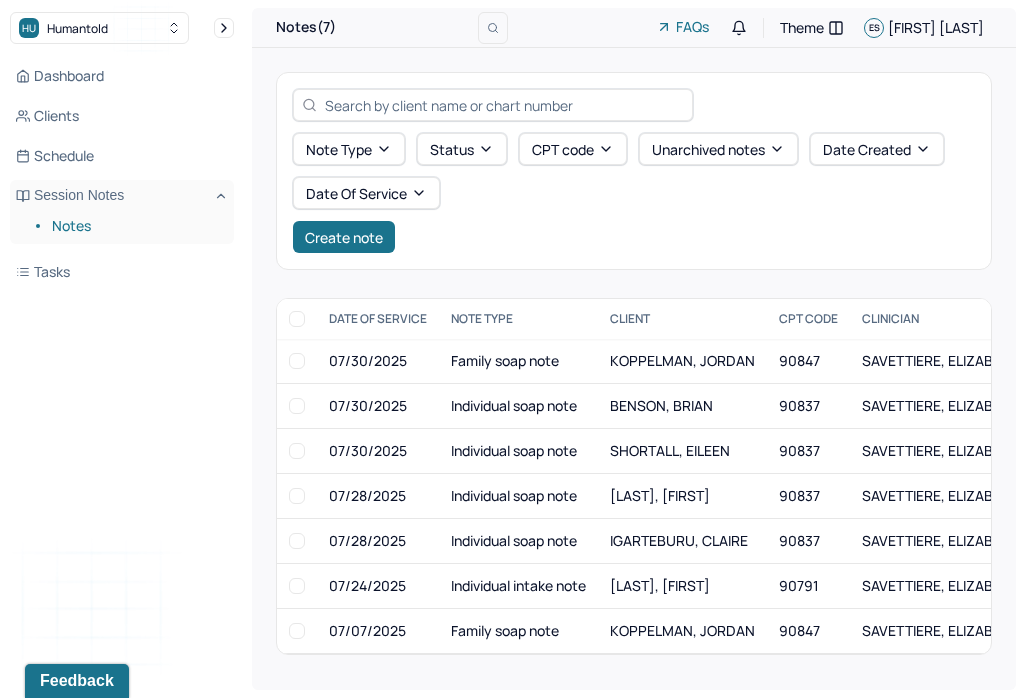 click on "Create note" at bounding box center (344, 237) 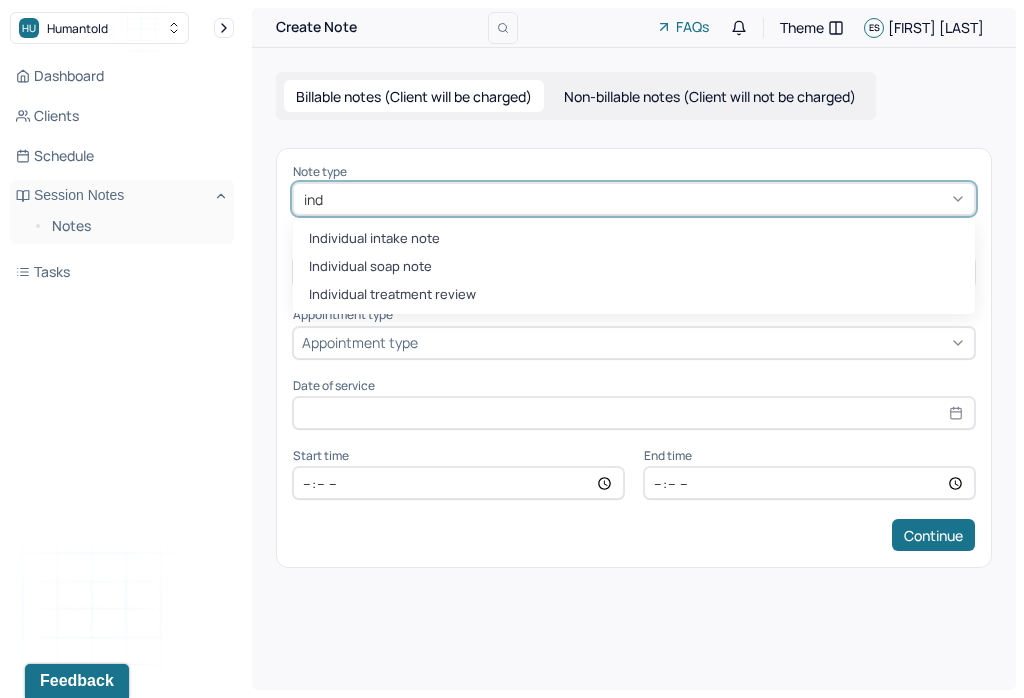 click on "Individual soap note" at bounding box center [634, 267] 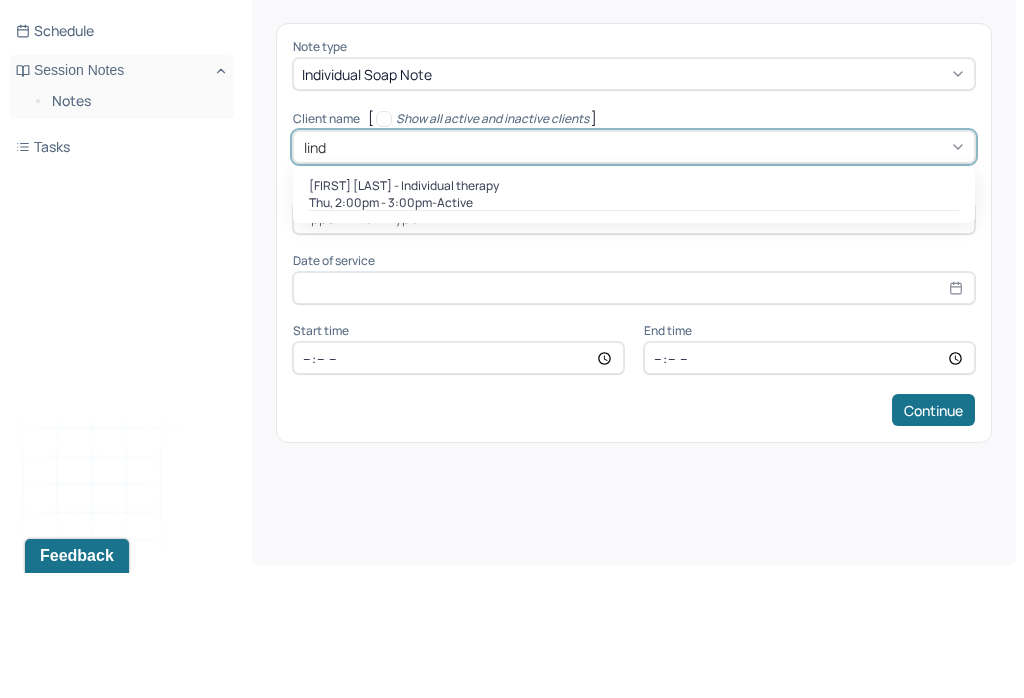 click on "Thu, 2:00pm - 3:00pm  -  active" at bounding box center (634, 328) 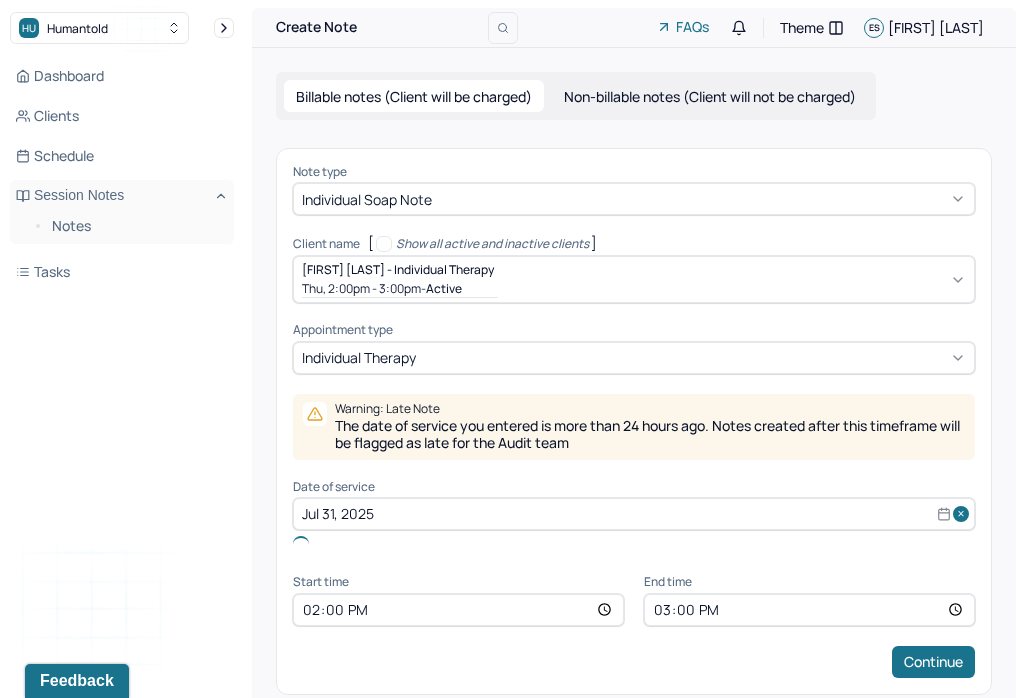 click on "Jul 31, 2025" at bounding box center [634, 514] 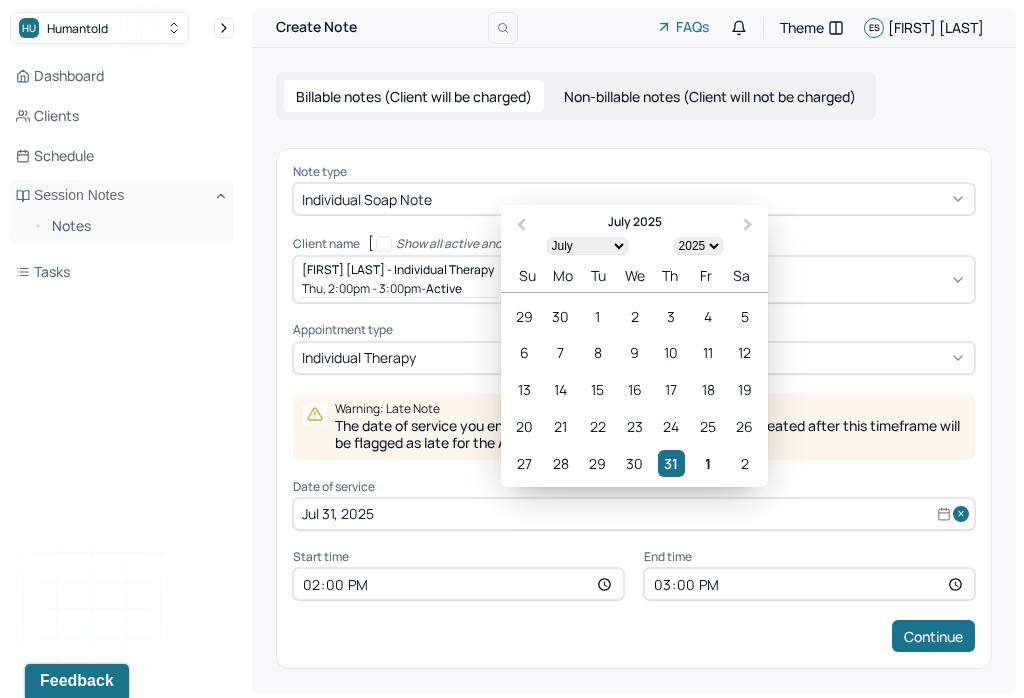 click on "1" at bounding box center [708, 463] 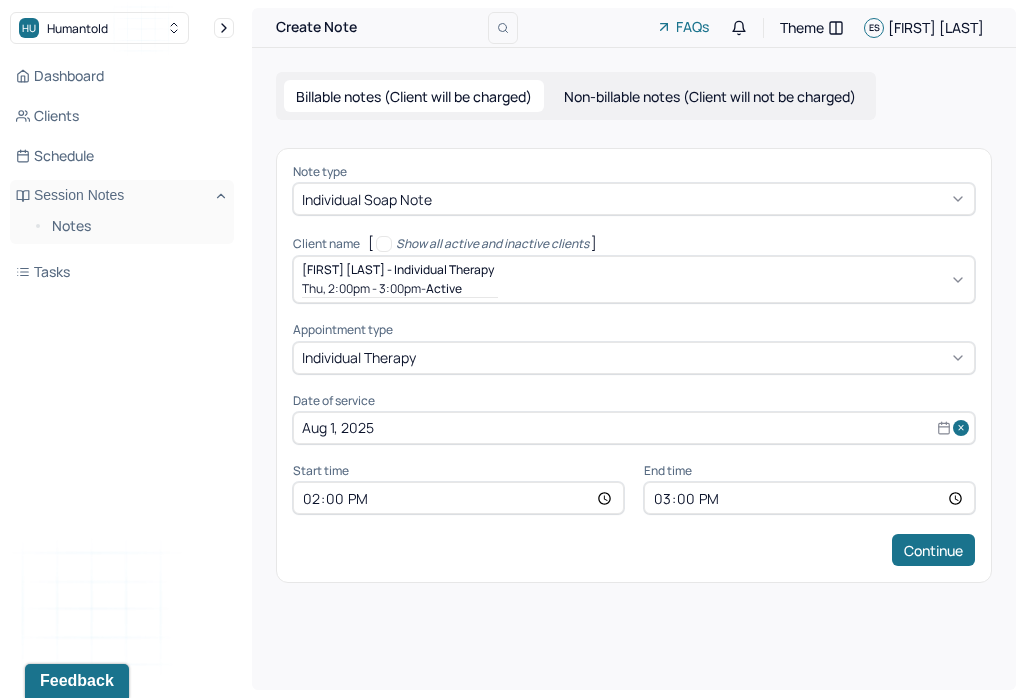 click on "Aug 1, 2025" at bounding box center (634, 428) 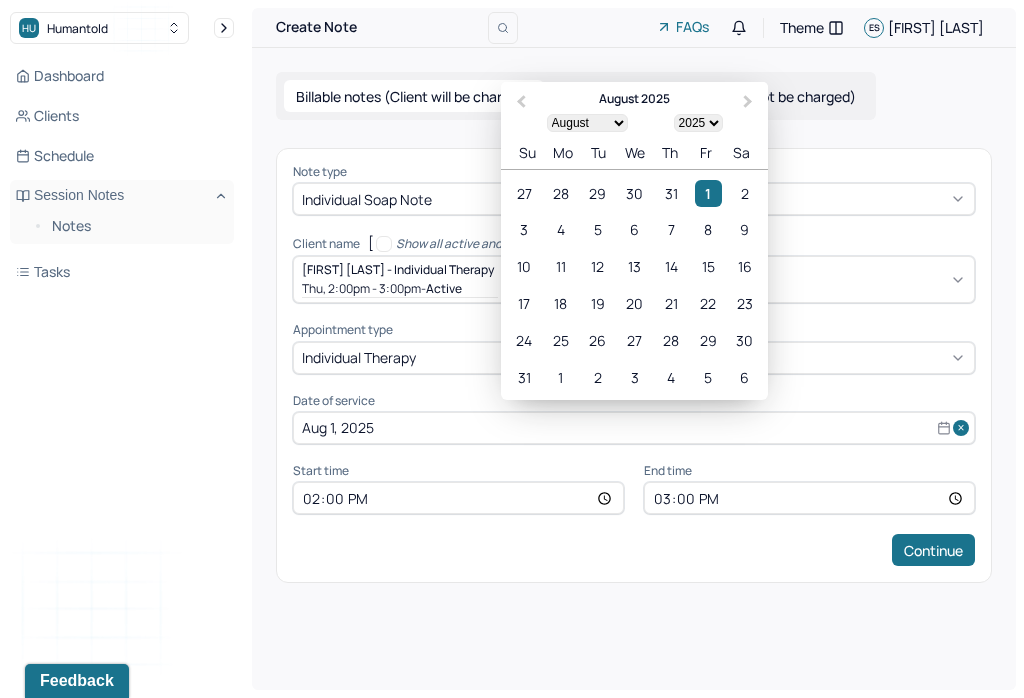 click on "31" at bounding box center [671, 193] 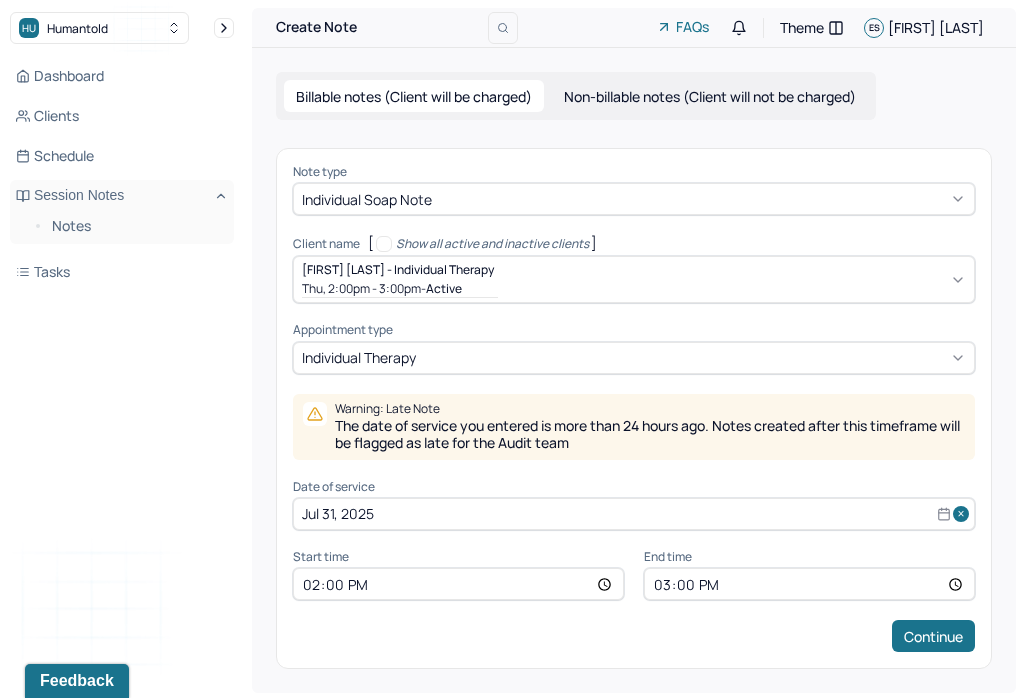 click on "14:00" at bounding box center [458, 584] 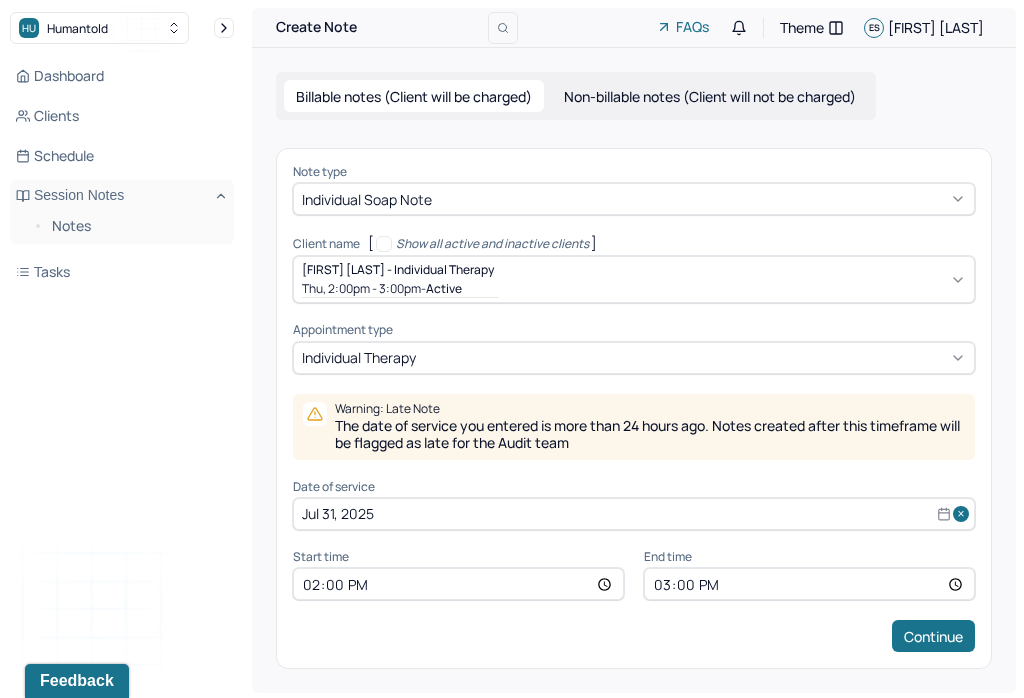type on "16:00" 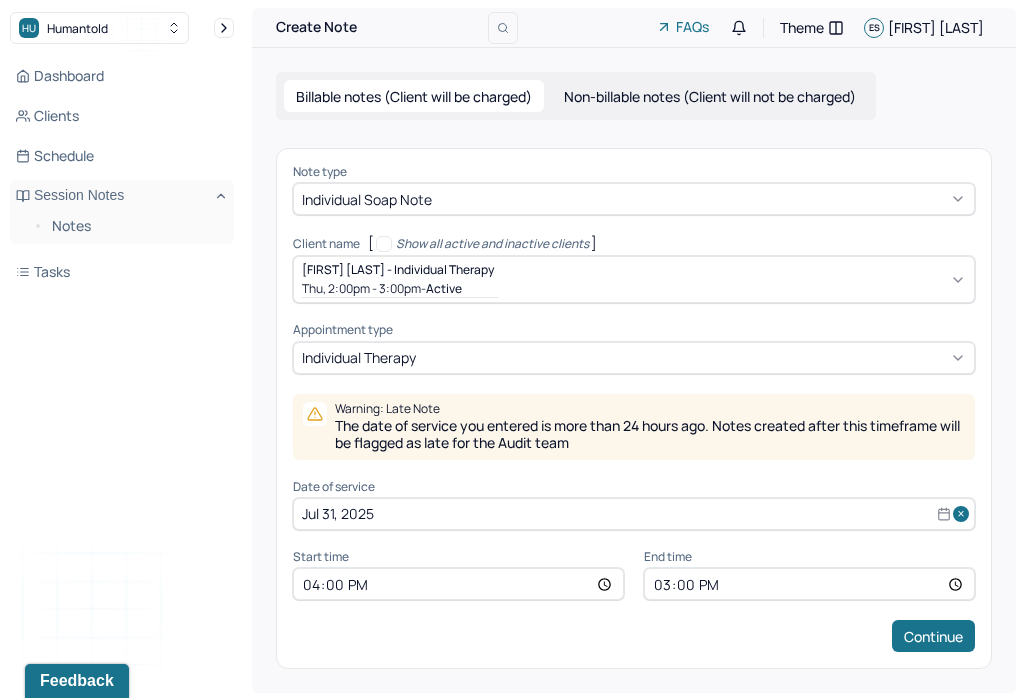 click on "15:00" at bounding box center (809, 584) 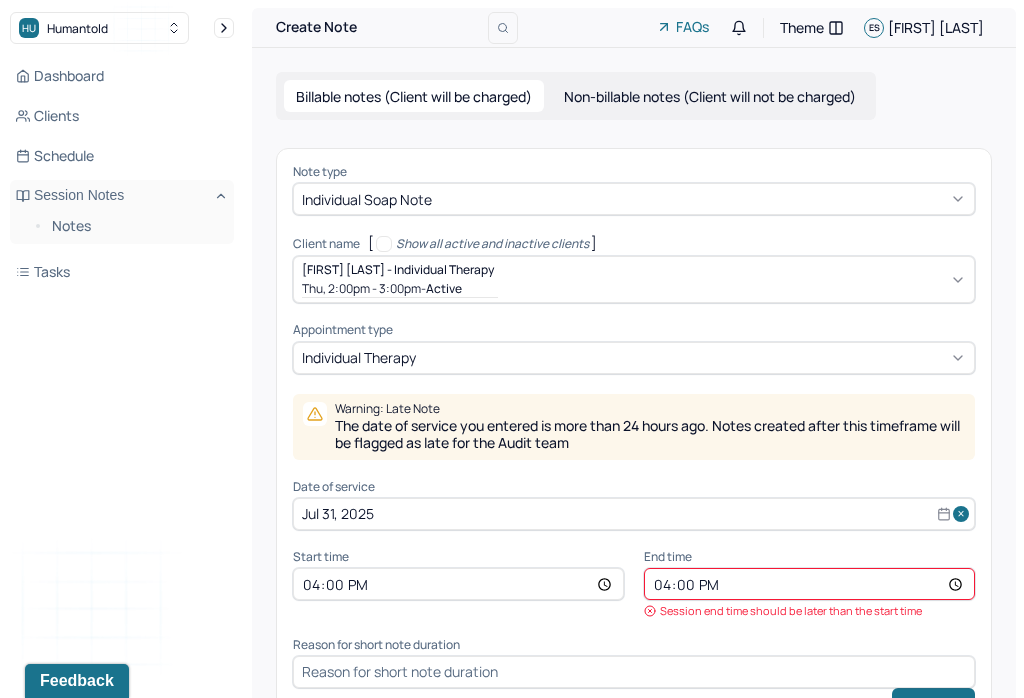type on "16:55" 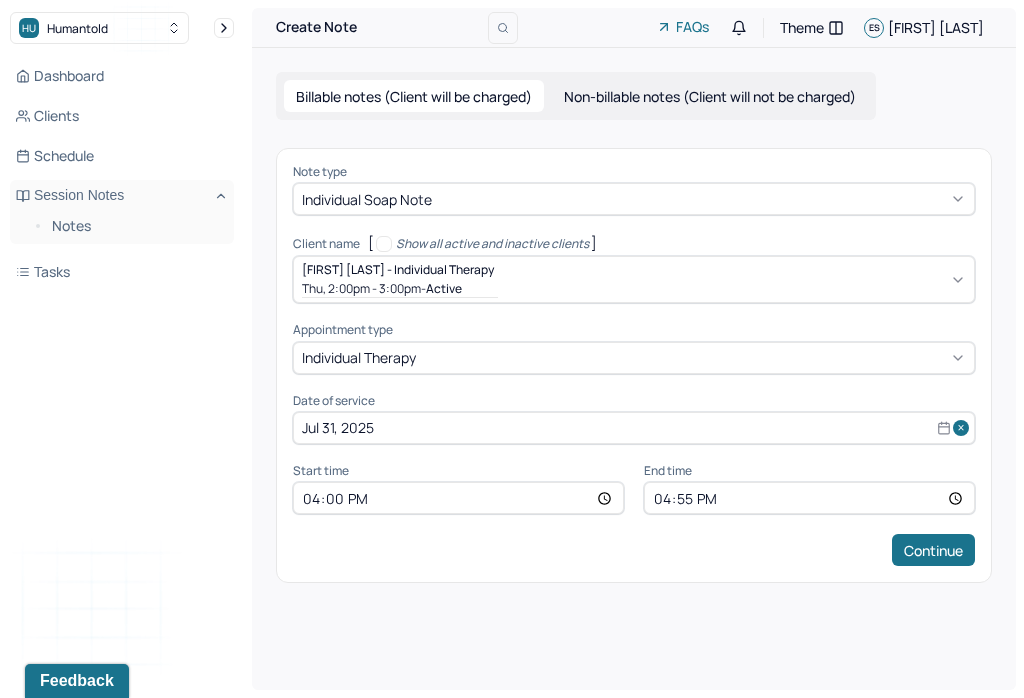 click on "Continue" at bounding box center [933, 550] 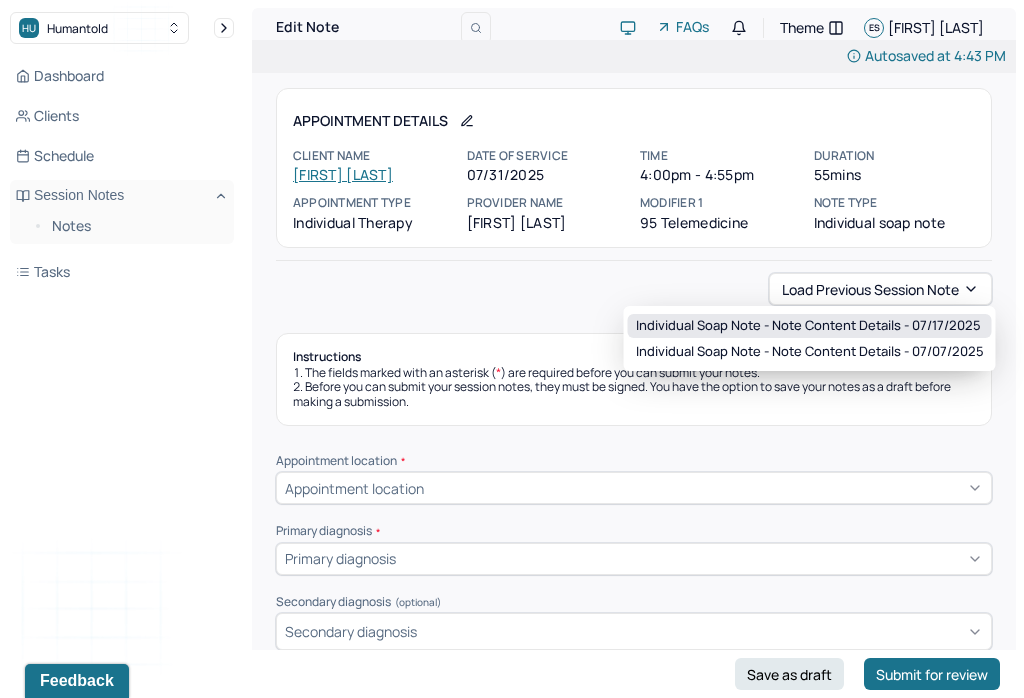 click on "Individual soap note   - Note content Details -   07/17/2025" at bounding box center (808, 326) 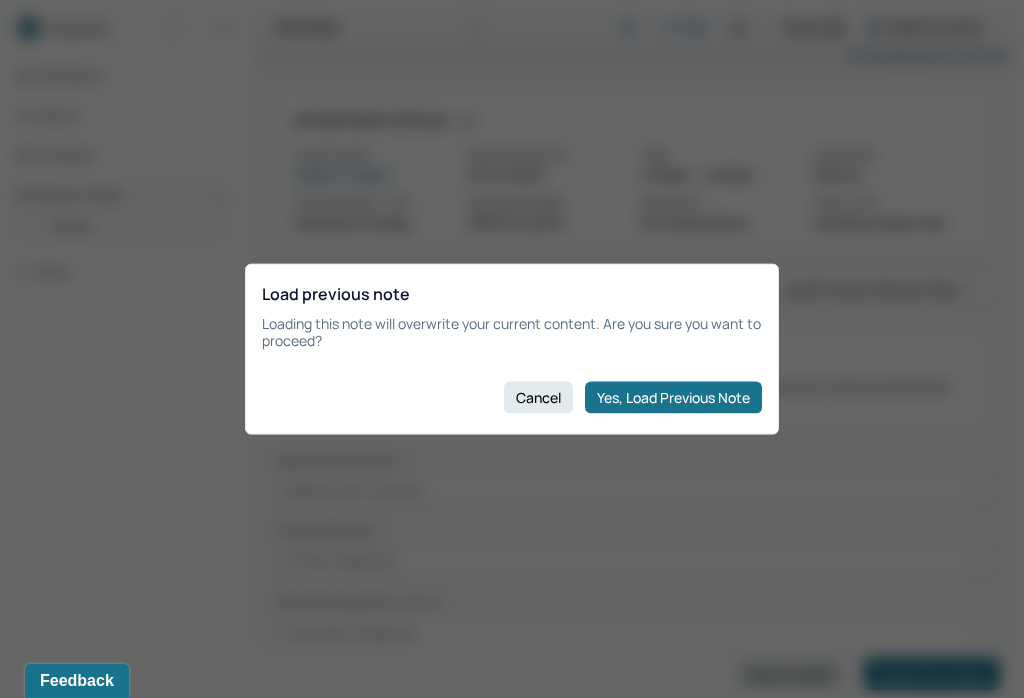 click on "Yes, Load Previous Note" at bounding box center (673, 397) 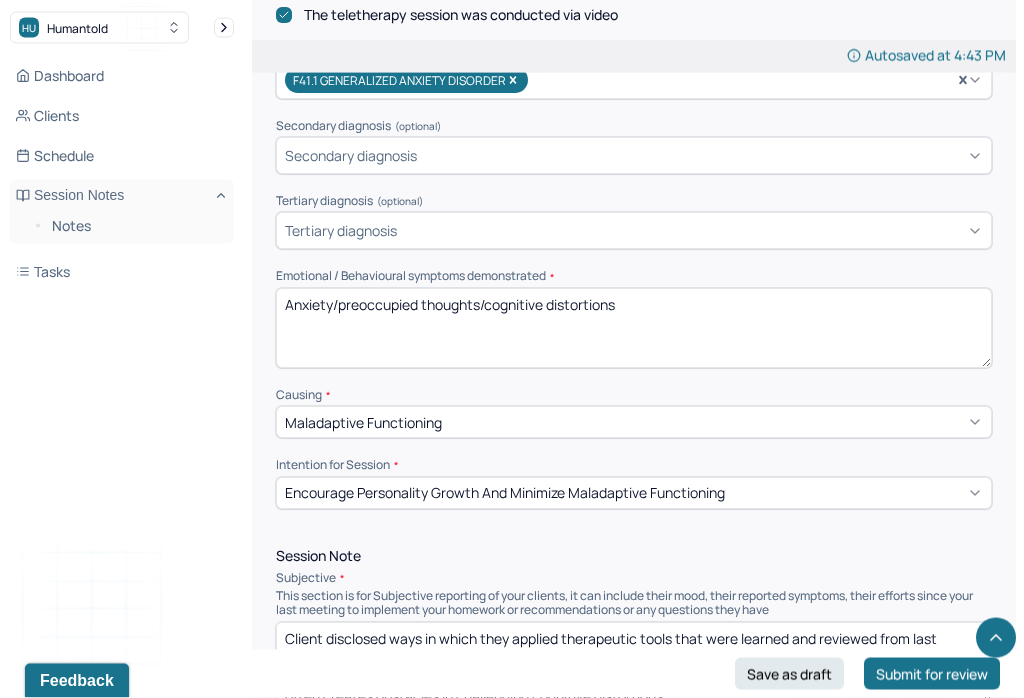 scroll, scrollTop: 695, scrollLeft: 0, axis: vertical 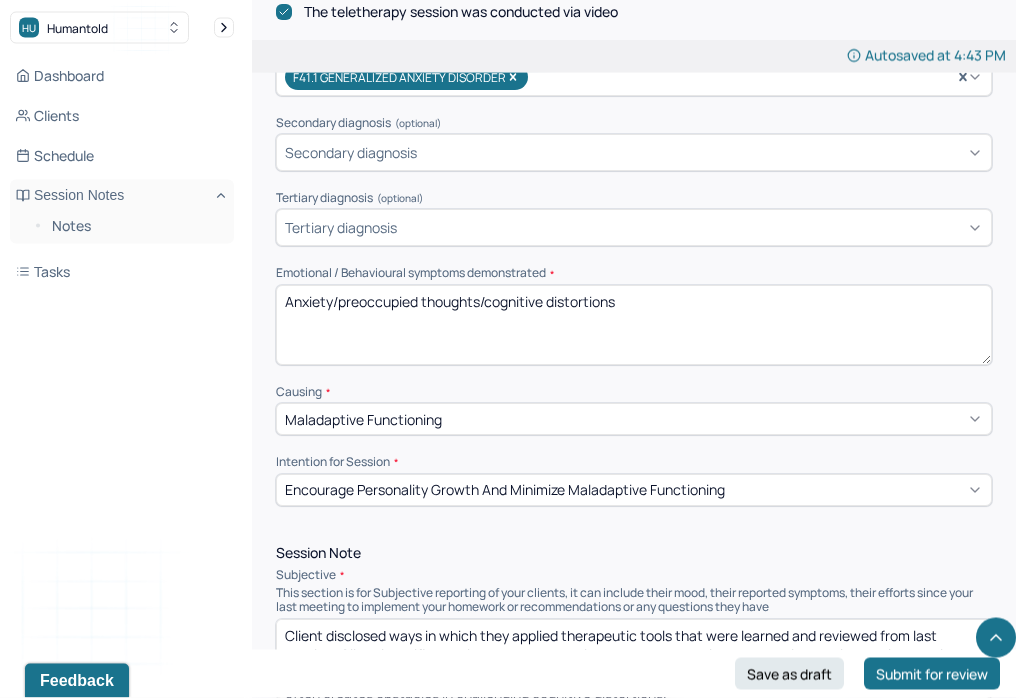 click on "Anxiety/preoccupied thoughts/cognitive distortions" at bounding box center (634, 326) 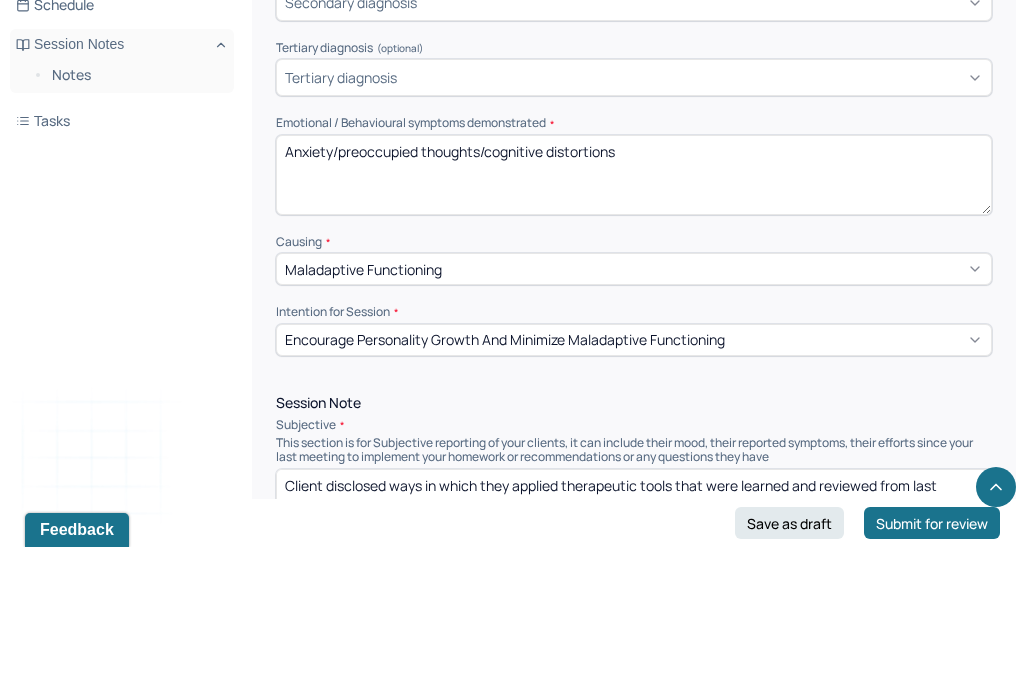 click on "Anxiety/preoccupied thoughts/cognitive distortions" at bounding box center [634, 326] 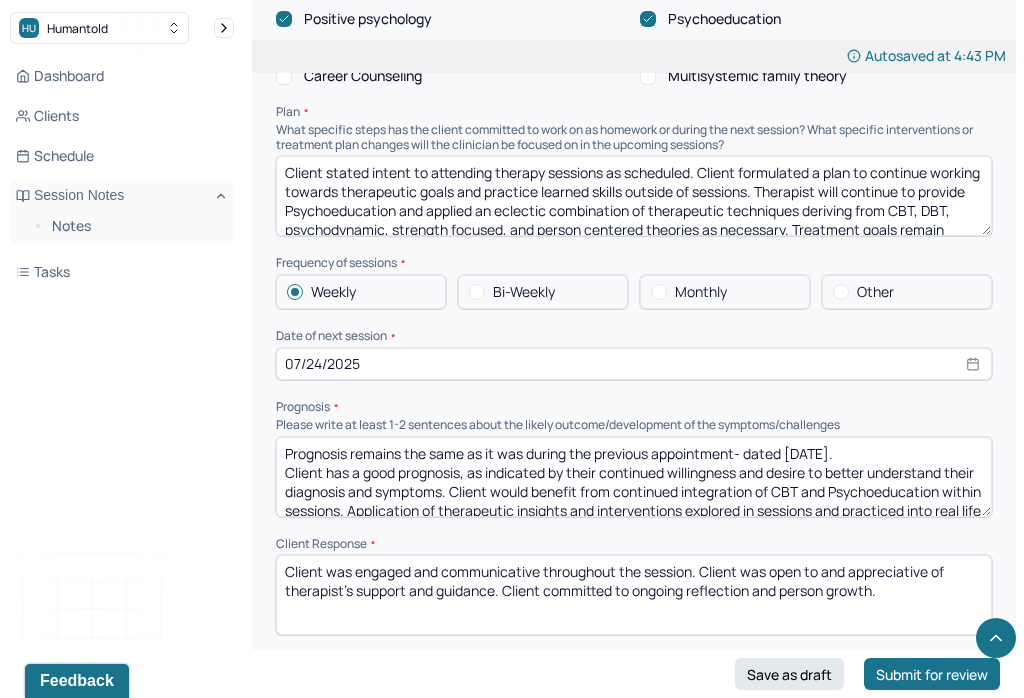 scroll, scrollTop: 2265, scrollLeft: 0, axis: vertical 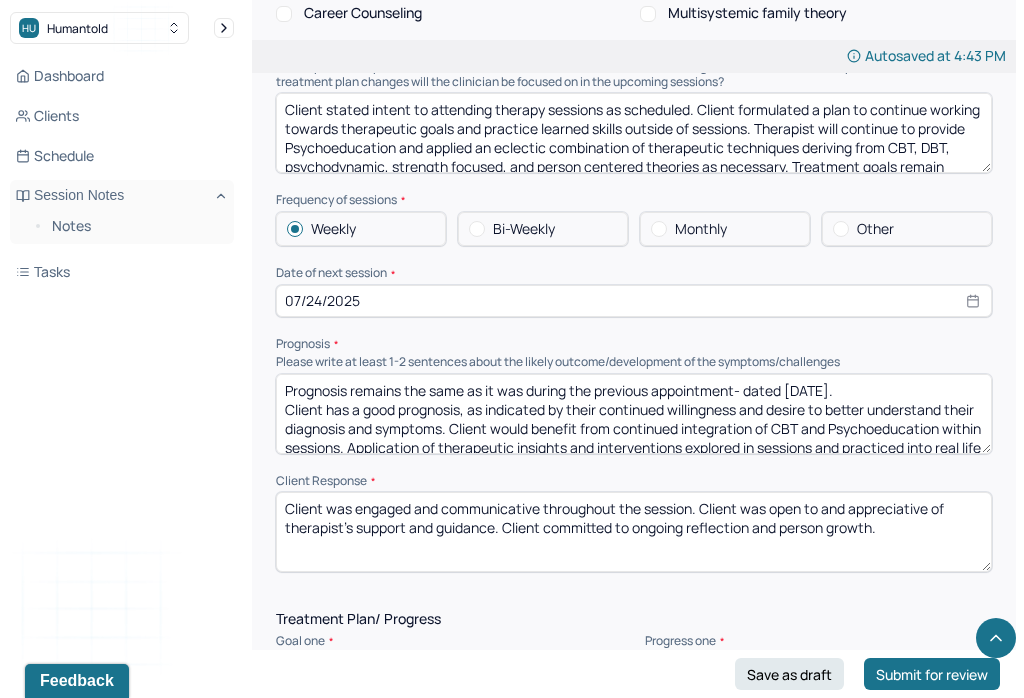 type on "Anxiety/overwhelm/cognitive distortions" 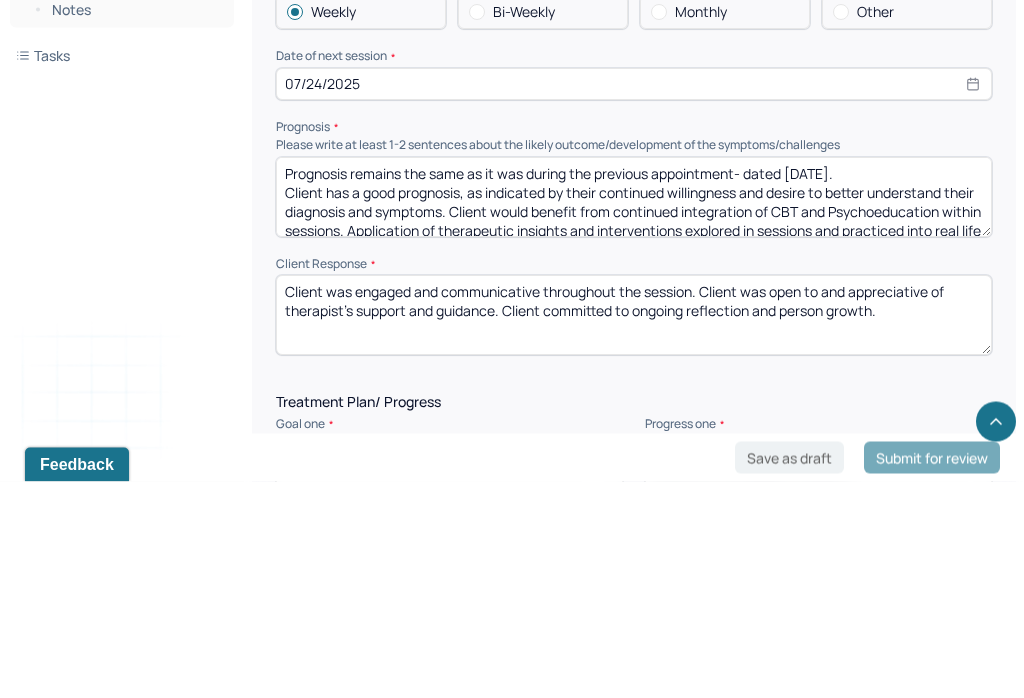 scroll, scrollTop: 2482, scrollLeft: 0, axis: vertical 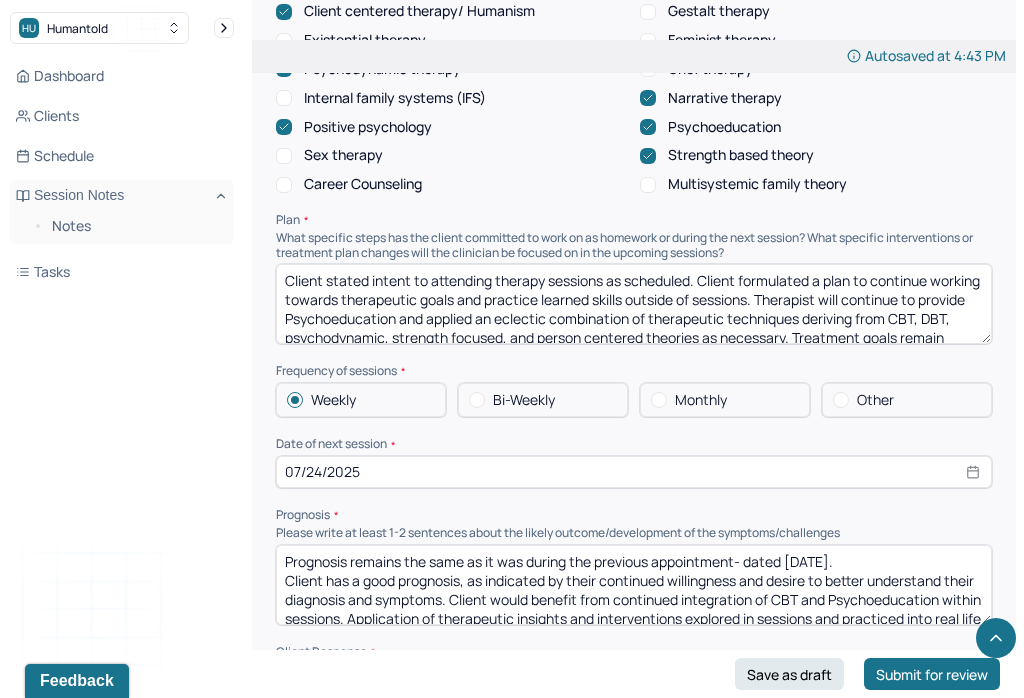 type on "Prognosis remains the same as it was during the previous appointment- dated [DATE].
Client has a good prognosis, as indicated by their continued willingness and desire to better understand their diagnosis and symptoms. Client would benefit from continued integration of CBT and Psychoeducation within sessions. Application of therapeutic insights and interventions explored in sessions and practiced into real life situations can enhance client’s understanding of factors that often yield maladaptive responses as well as their ability to exercise symptom management." 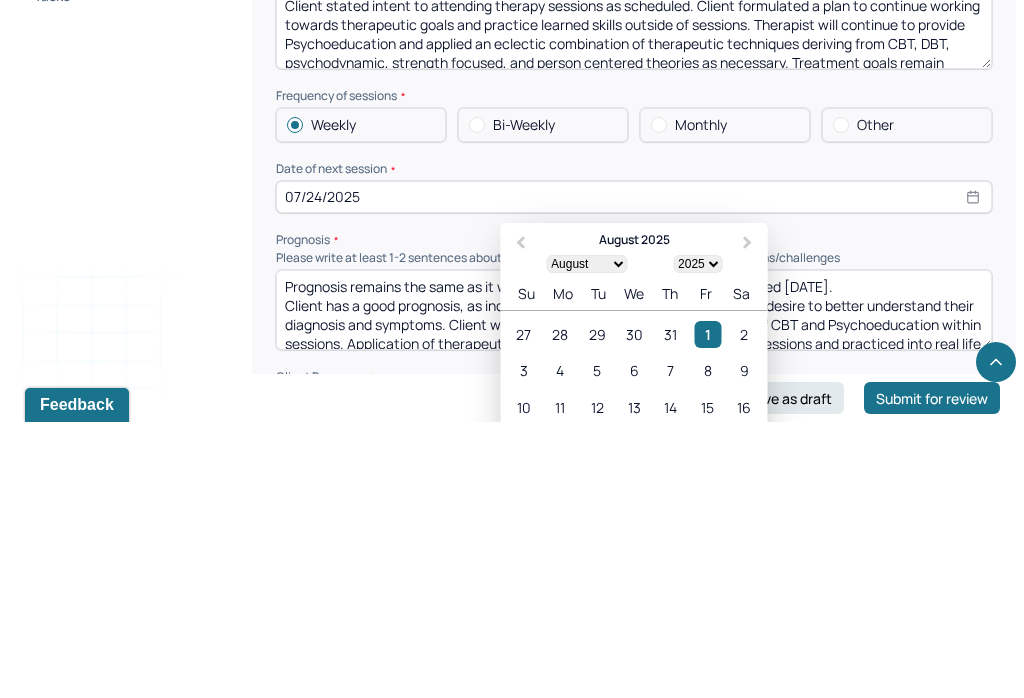 scroll, scrollTop: 2370, scrollLeft: 0, axis: vertical 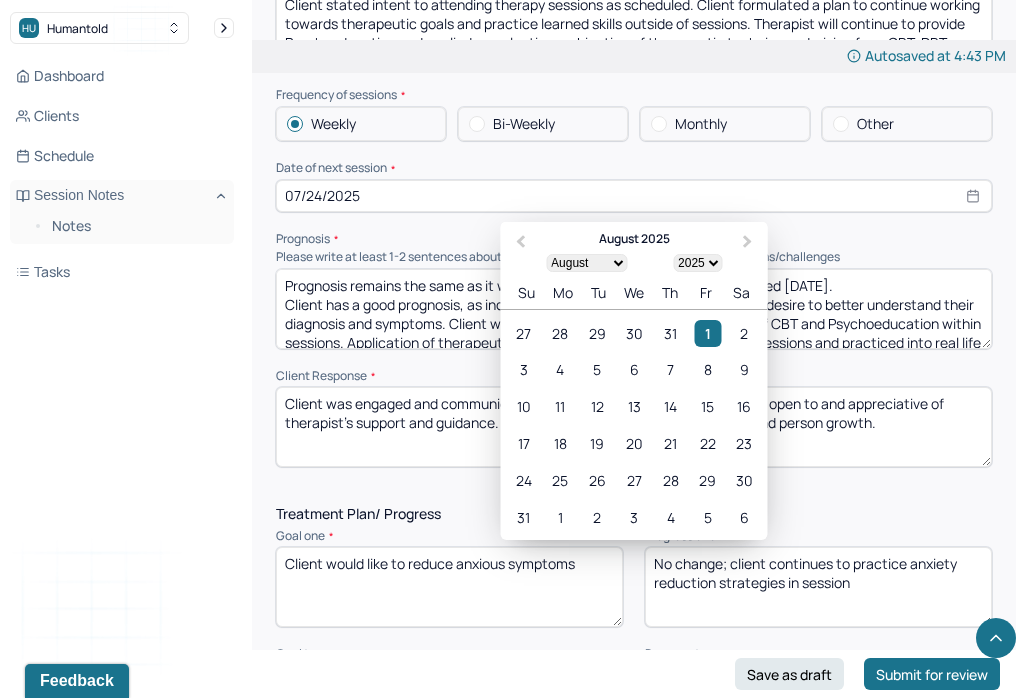 click on "7" at bounding box center (670, 369) 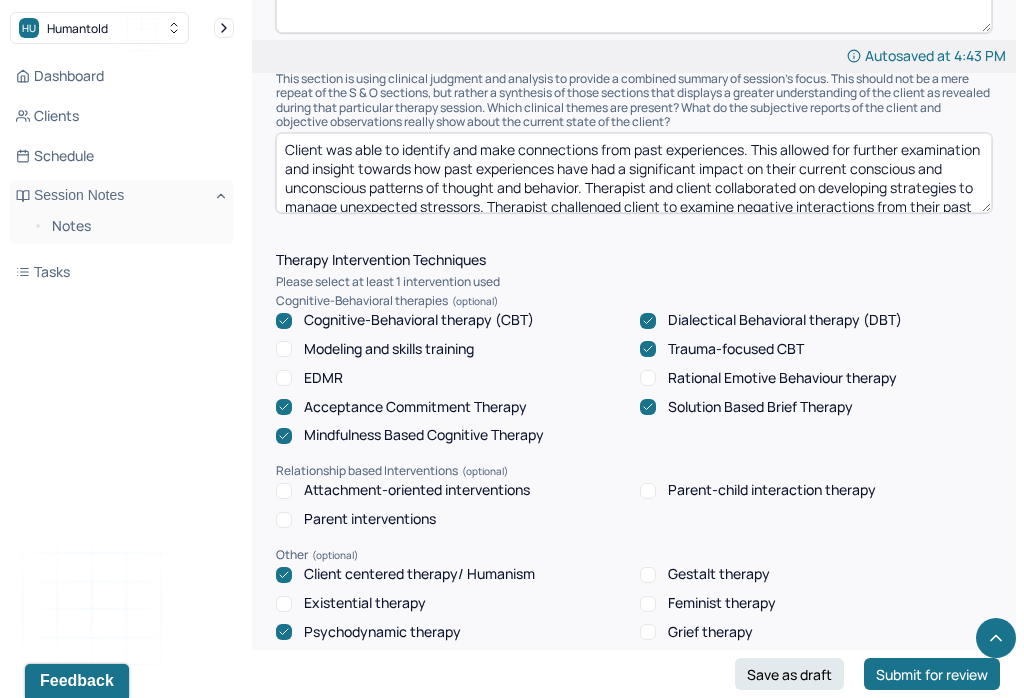scroll, scrollTop: 1519, scrollLeft: 0, axis: vertical 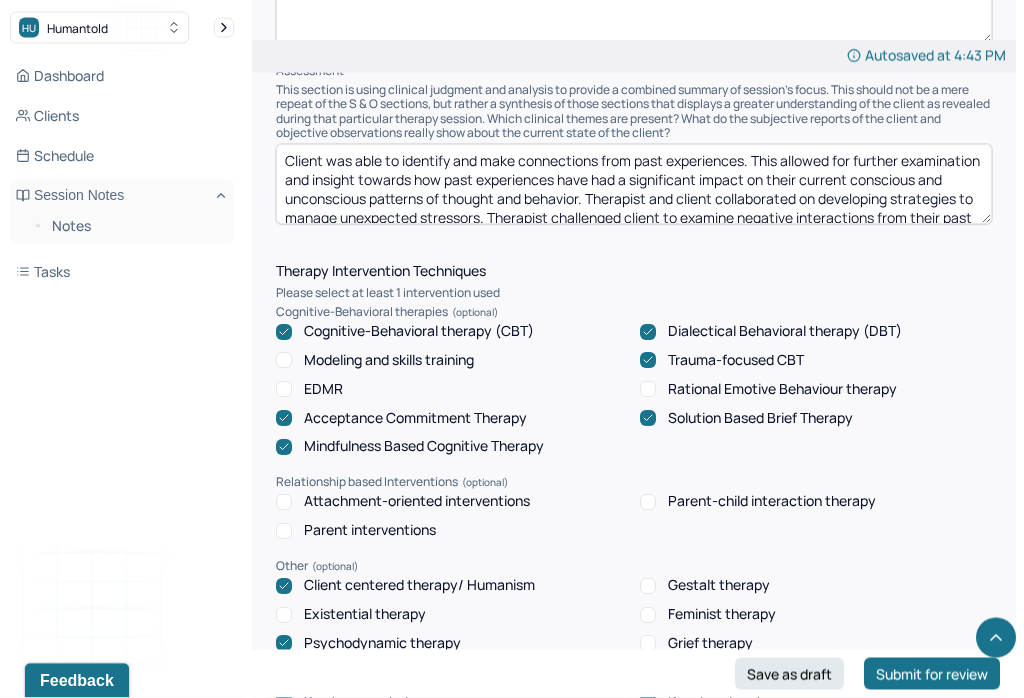 click on "Client was able to identify and make connections from past experiences. This allowed for further examination and insight towards how past experiences have had a significant impact on their current conscious and unconscious patterns of thought and behavior. Therapist and client collaborated on developing strategies to manage unexpected stressors. Therapist challenged client to examine negative interactions from their past to help guide client towards a better understanding of their emotional landscape." at bounding box center [634, 185] 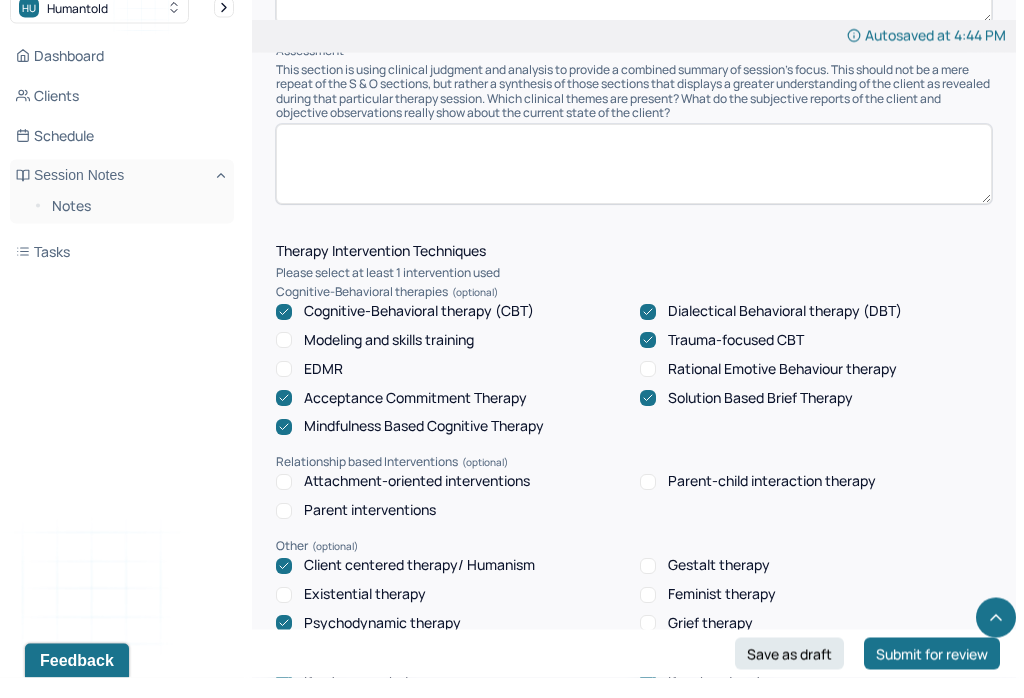 click at bounding box center [634, 185] 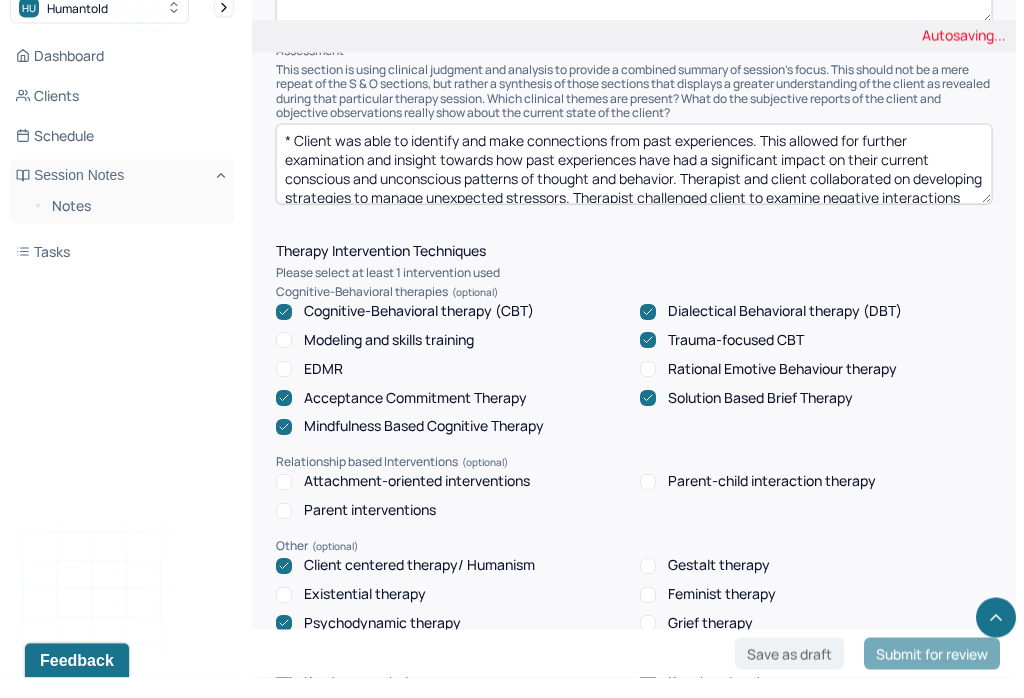 scroll, scrollTop: 0, scrollLeft: 0, axis: both 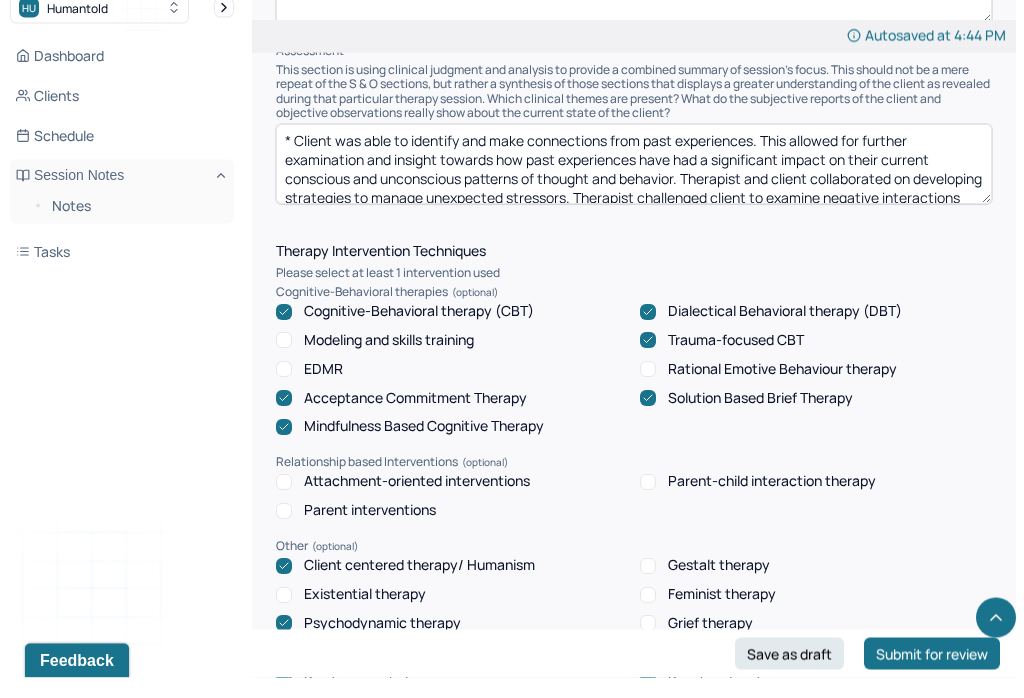 click on "* Client was able to identify and make connections from past experiences. This allowed for further examination and insight towards how past experiences have had a significant impact on their current conscious and unconscious patterns of thought and behavior. Therapist and client collaborated on developing strategies to manage unexpected stressors. Therapist challenged client to examine negative interactions from their past to help guide client towards a better understanding of their emotional landscape." at bounding box center [634, 185] 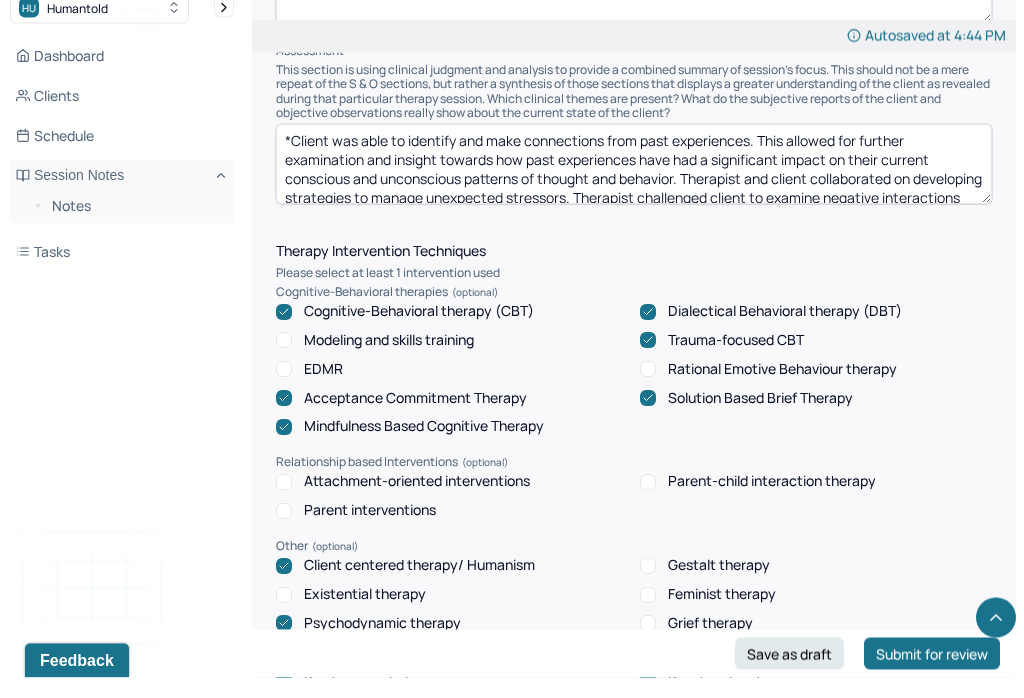 type on "Client was able to identify and make connections from past experiences. This allowed for further examination and insight towards how past experiences have had a significant impact on their current conscious and unconscious patterns of thought and behavior. Therapist and client collaborated on developing strategies to manage unexpected stressors. Therapist challenged client to examine negative interactions from their past to help guide client towards a better understanding of their emotional landscape." 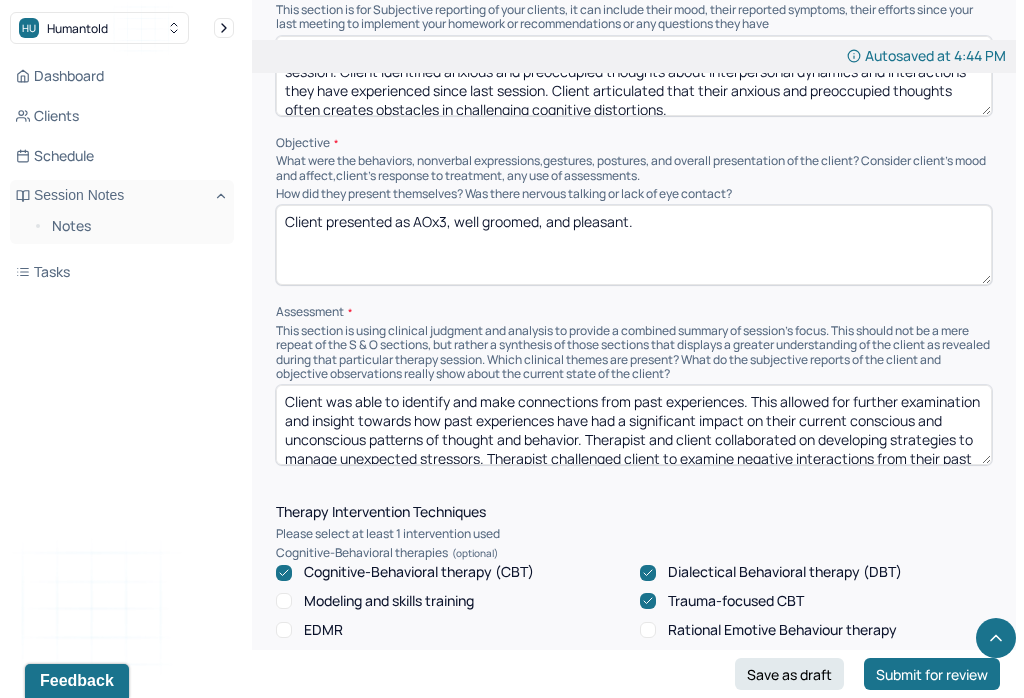 scroll, scrollTop: 772, scrollLeft: 0, axis: vertical 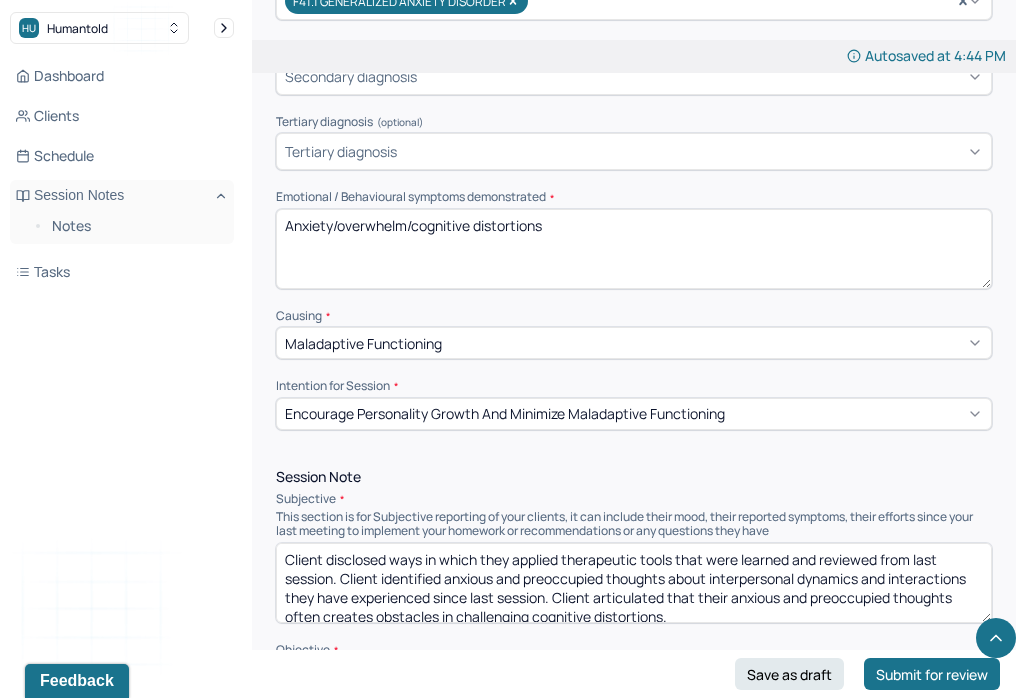 click on "Anxiety/overwhelm/cognitive distortions" at bounding box center [634, 249] 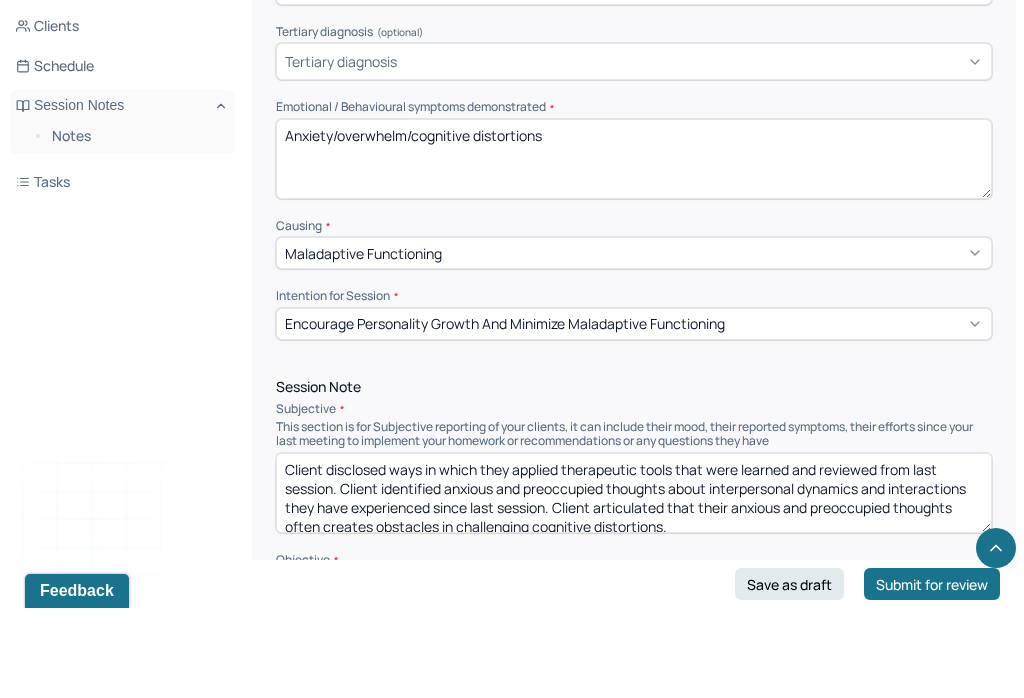 scroll, scrollTop: 862, scrollLeft: 0, axis: vertical 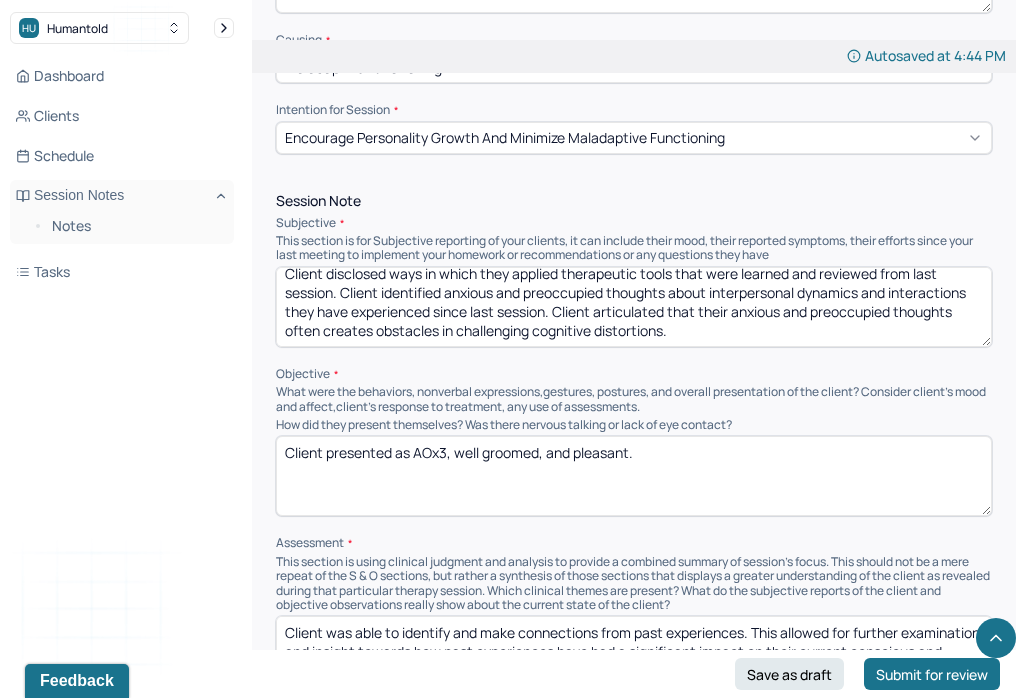 click on "Client presented as AOx3, well groomed, and pleasant." at bounding box center [634, 476] 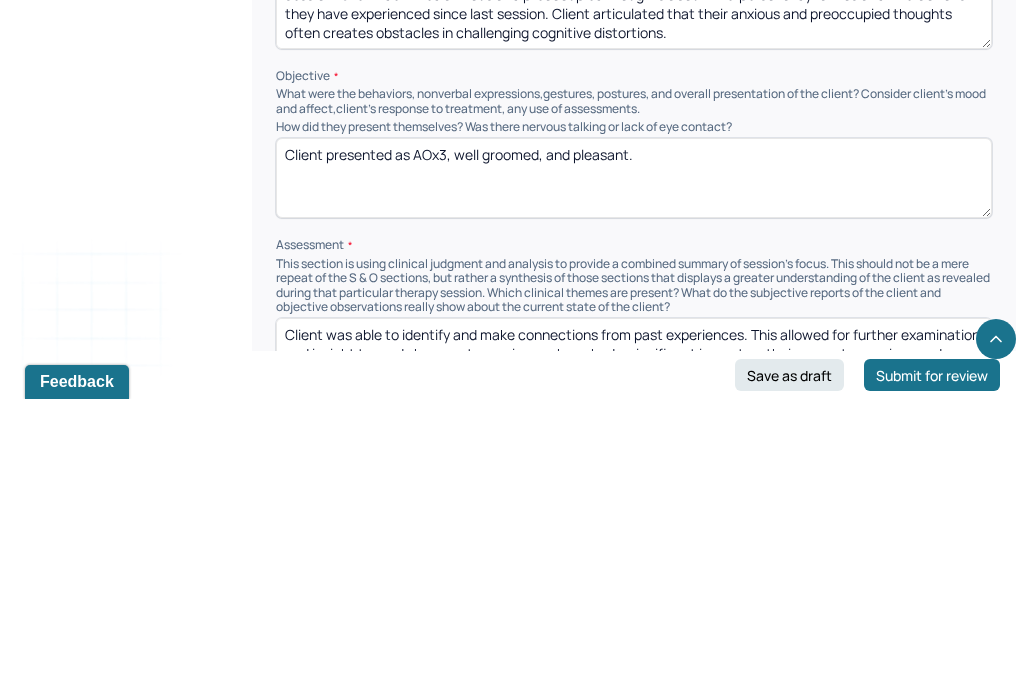 click on "Client presented as AOx3, well groomed, and pleasant." at bounding box center (634, 477) 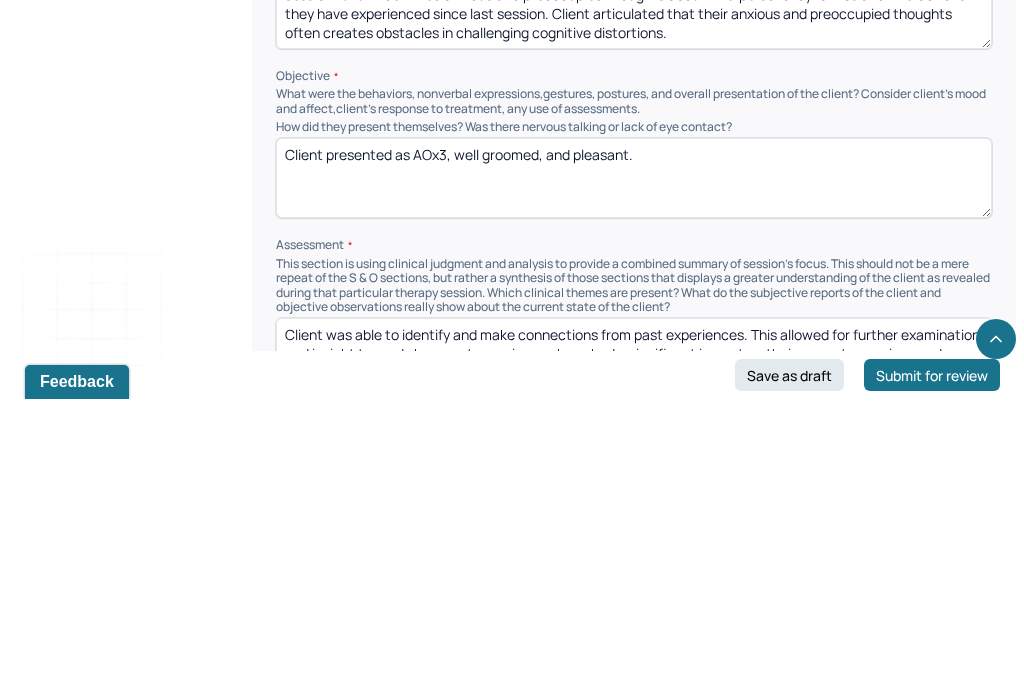 paste on "Client demonstrated the capacity for further exploration of presenting concerns. Validation and reflective listening provided by Therapist." 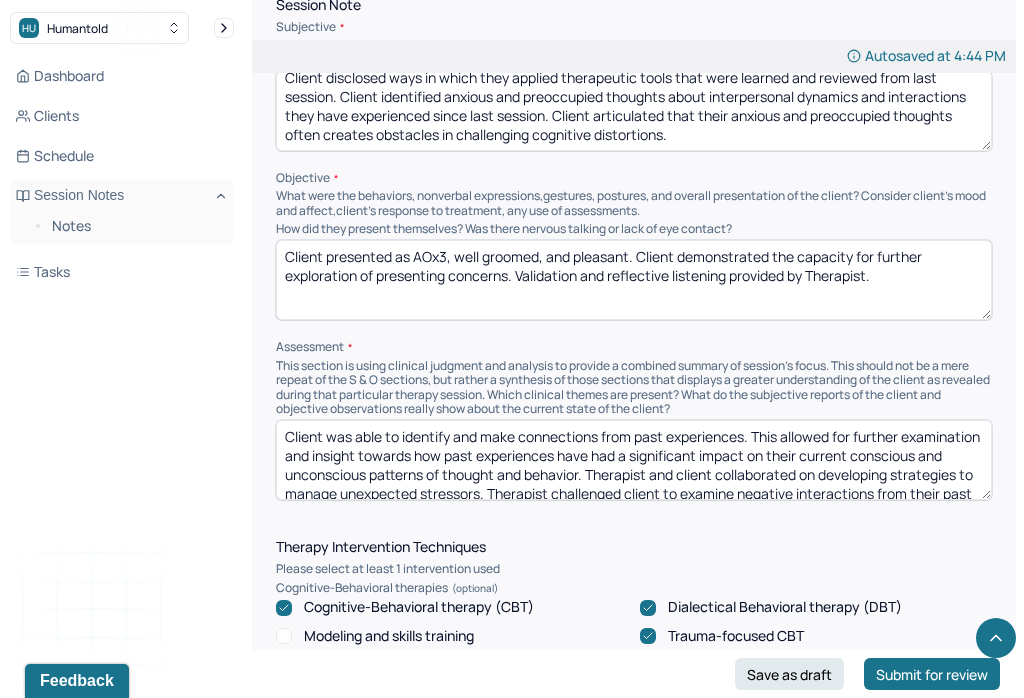 scroll, scrollTop: 1083, scrollLeft: 0, axis: vertical 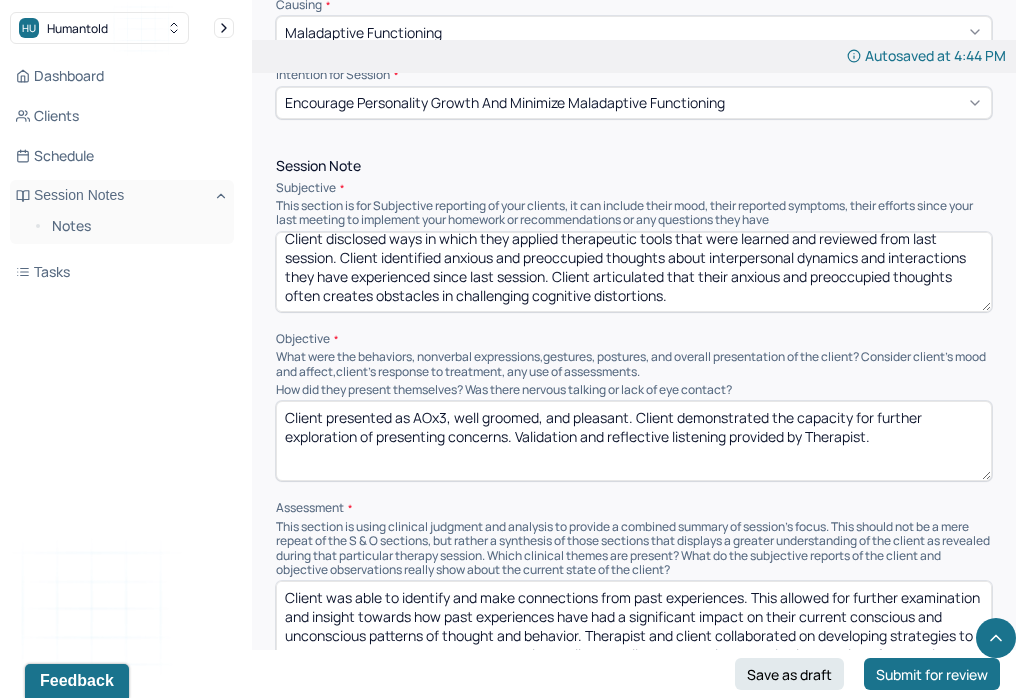 type on "Client presented as AOx3, well groomed, and pleasant. Client demonstrated the capacity for further exploration of presenting concerns. Validation and reflective listening provided by Therapist." 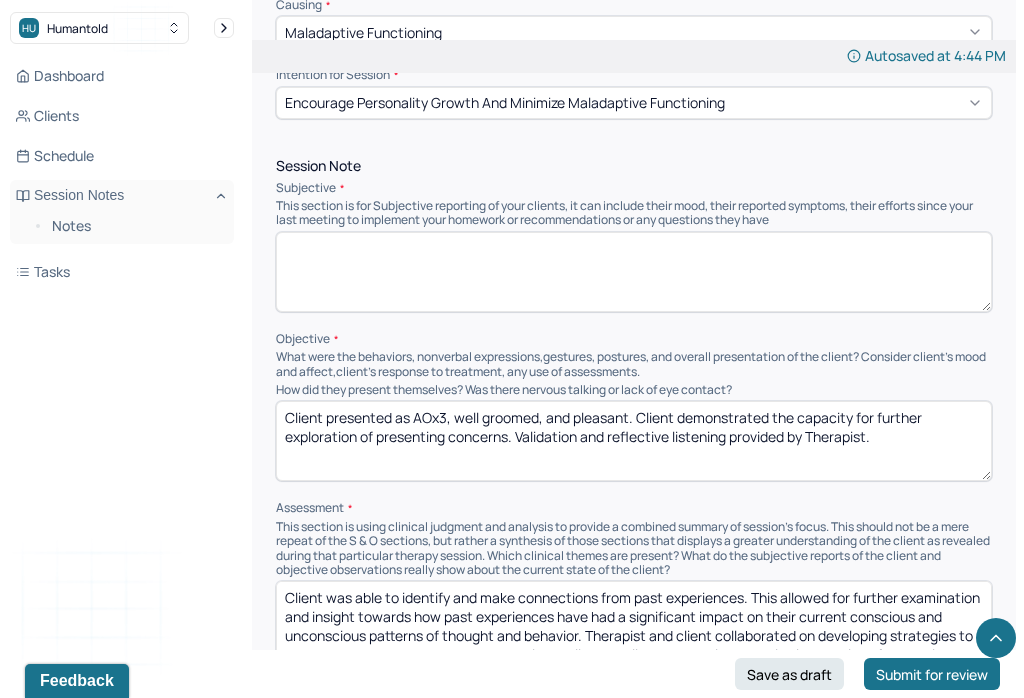 scroll, scrollTop: 0, scrollLeft: 0, axis: both 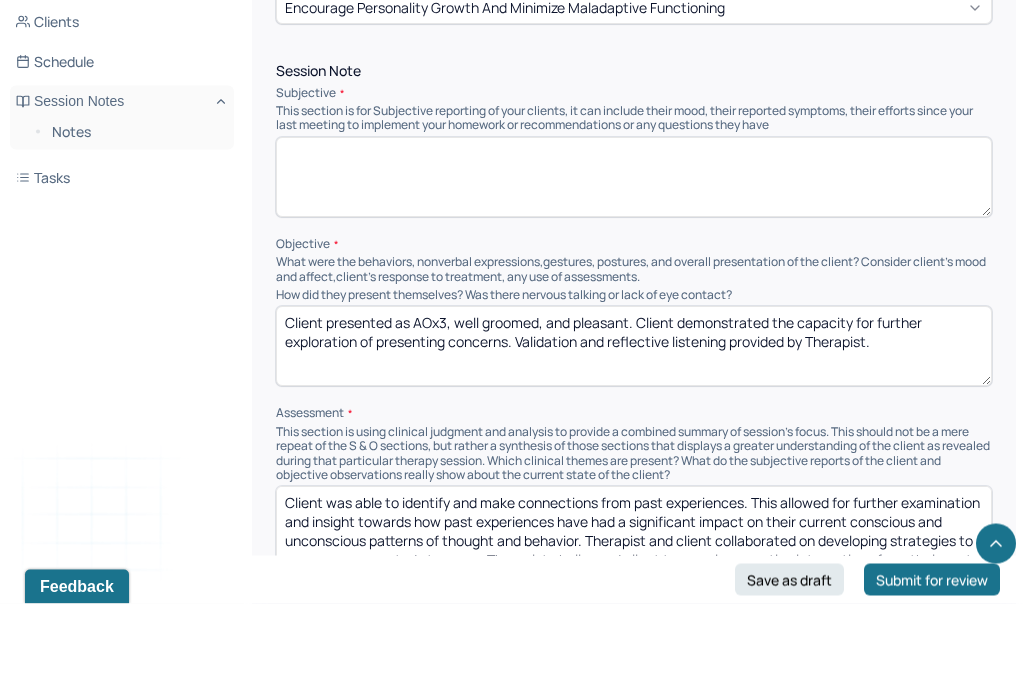 click at bounding box center [634, 272] 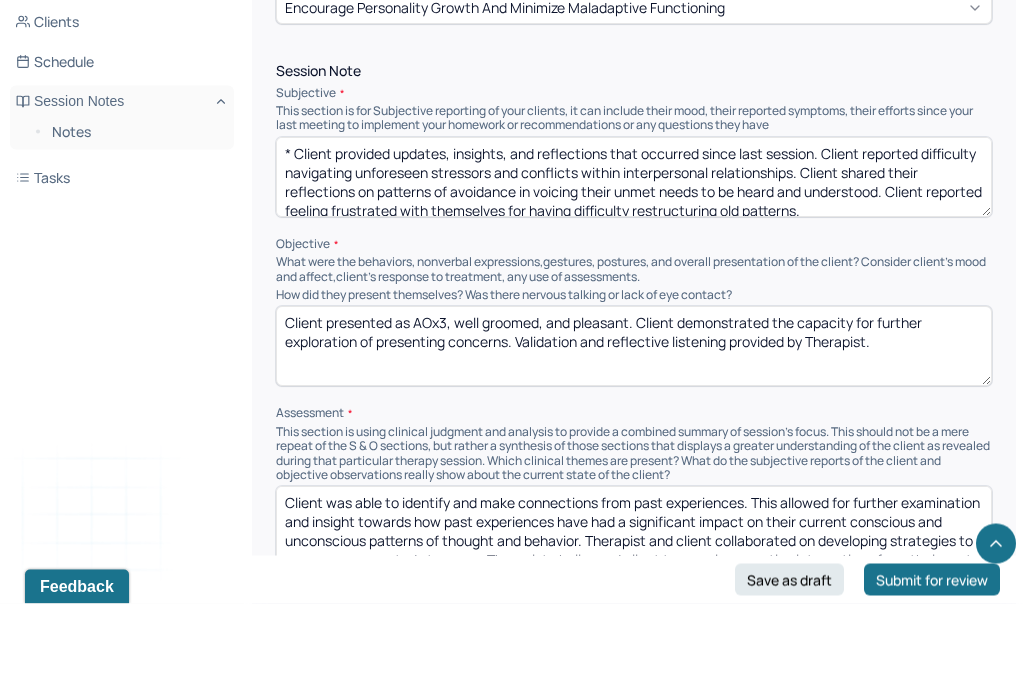 scroll, scrollTop: 8, scrollLeft: 0, axis: vertical 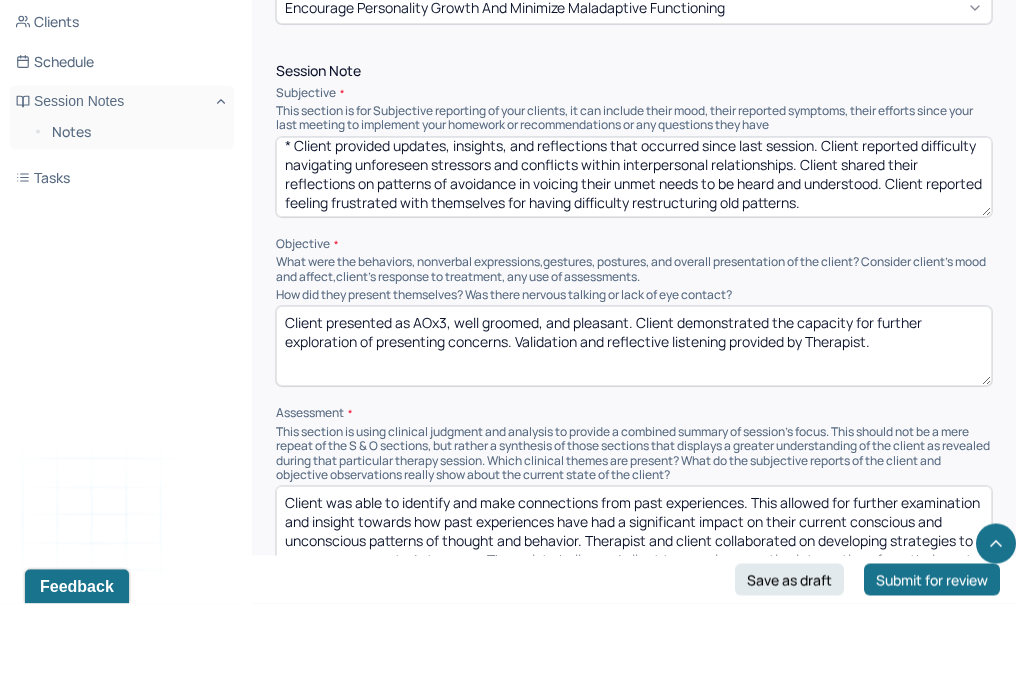 click on "This section is for Subjective reporting of your clients, it can include their mood, their reported symptoms, their efforts since your last meeting to implement your homework or recommendations or any questions they have" at bounding box center (634, 213) 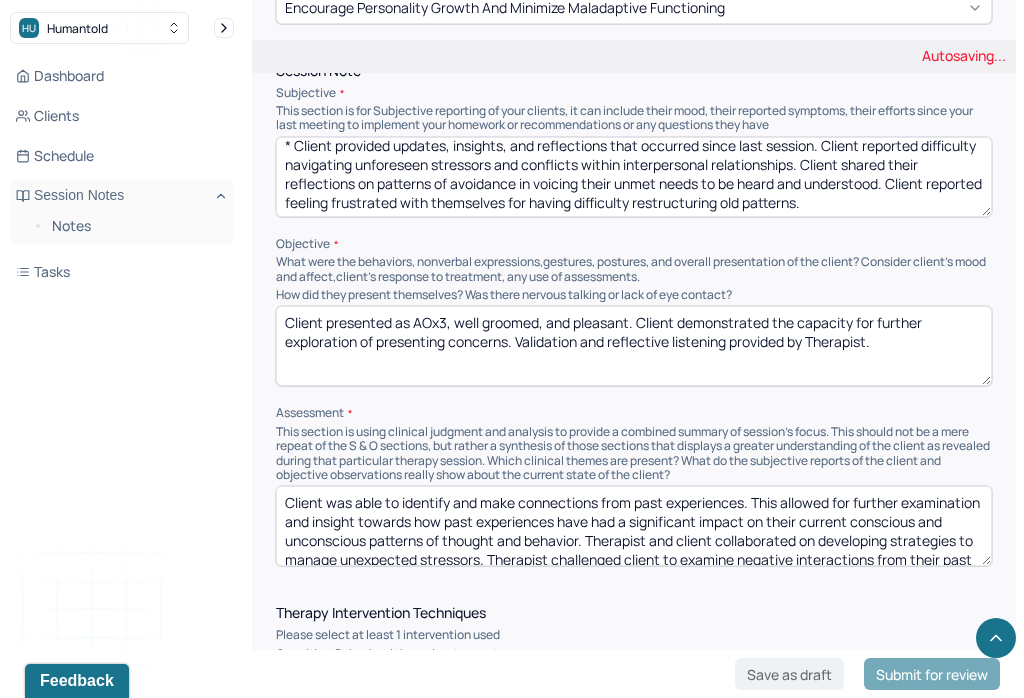 click on "* Client provided updates, insights, and reflections that occurred since last session. Client reported difficulty navigating unforeseen stressors and conflicts within interpersonal relationships. Client shared their reflections on patterns of avoidance in voicing their unmet needs to be heard and understood. Client reported feeling frustrated with themselves for having difficulty restructuring old patterns." at bounding box center [634, 177] 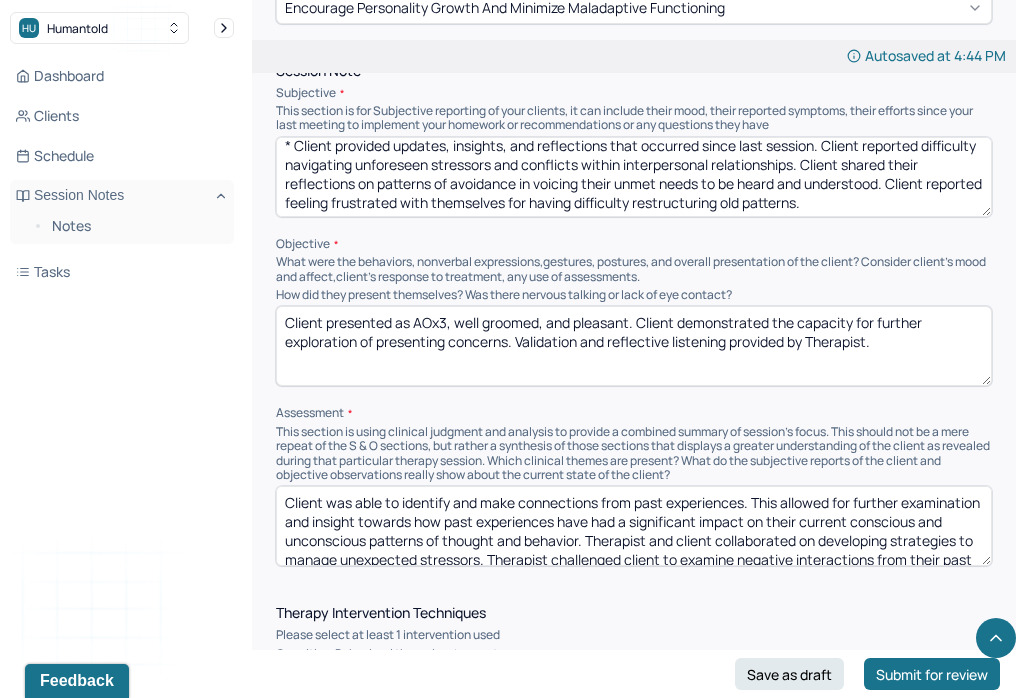 scroll, scrollTop: 1177, scrollLeft: 0, axis: vertical 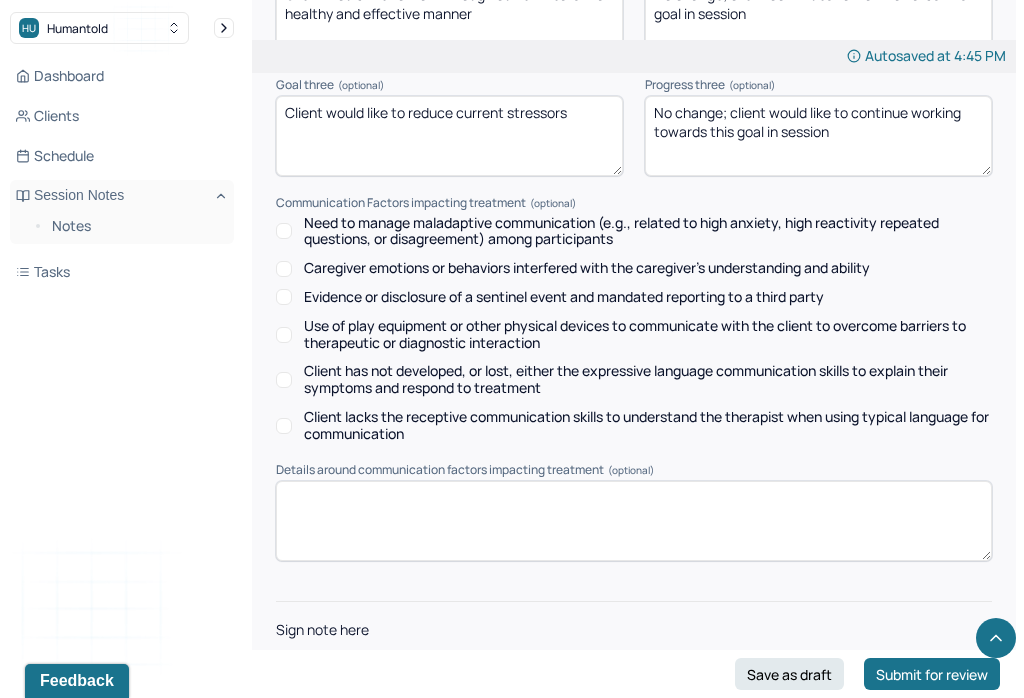 type on "Client provided updates, insights, and reflections that occurred since last session. Client reported difficulty navigating unforeseen stressors and conflicts within interpersonal relationships. Client shared their reflections on patterns of avoidance in voicing their unmet needs to be heard and understood. Client reported feeling frustrated with themselves for having difficulty restructuring old patterns." 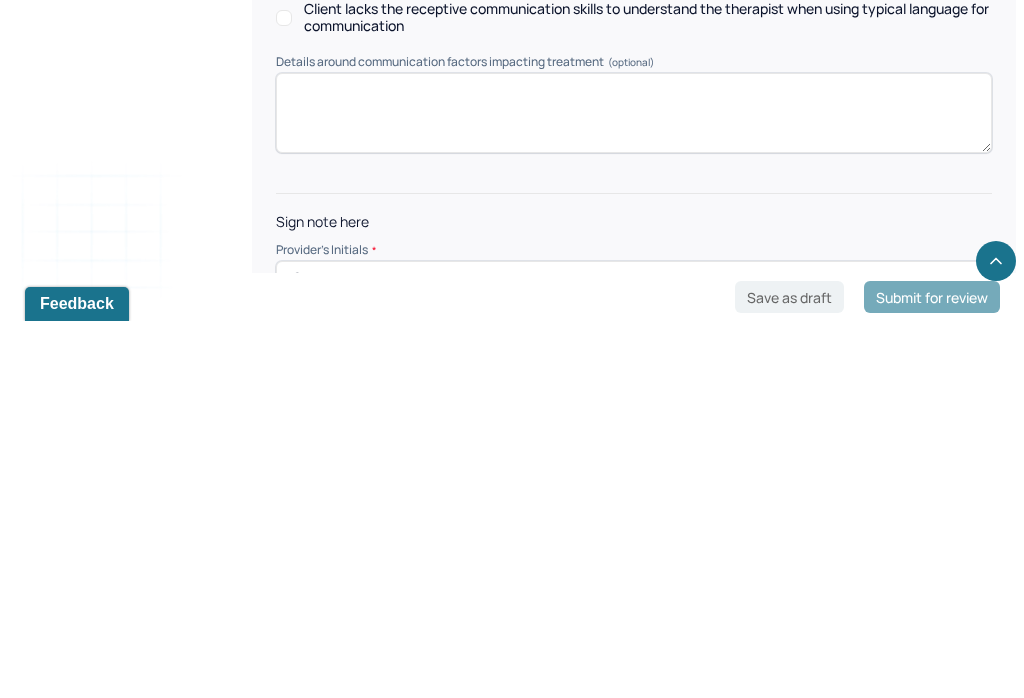 scroll, scrollTop: 3058, scrollLeft: 0, axis: vertical 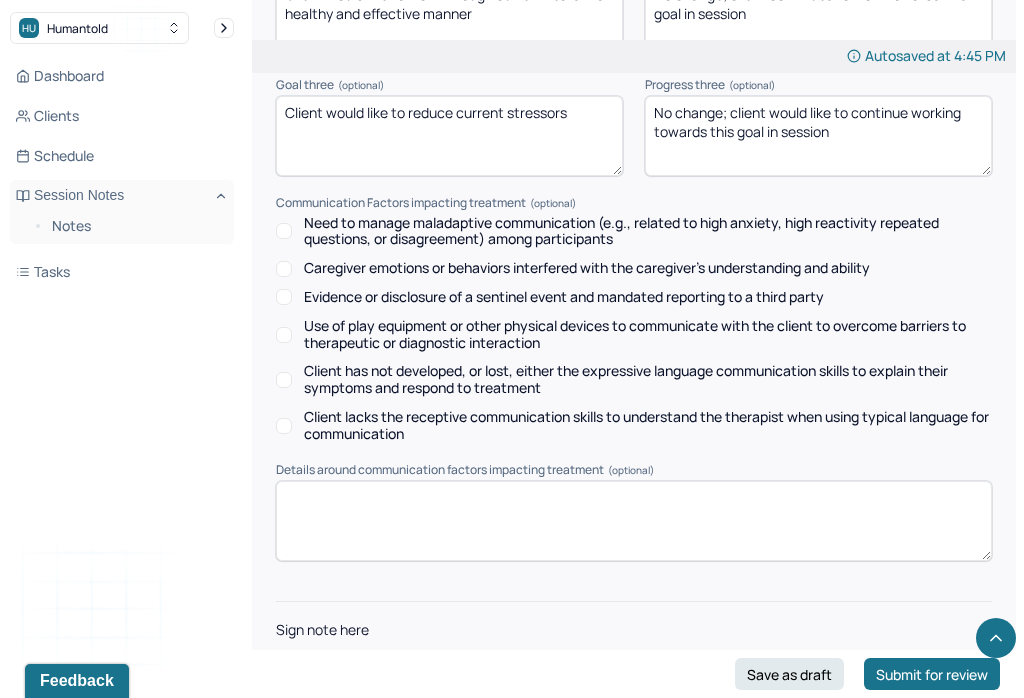 type on "ES" 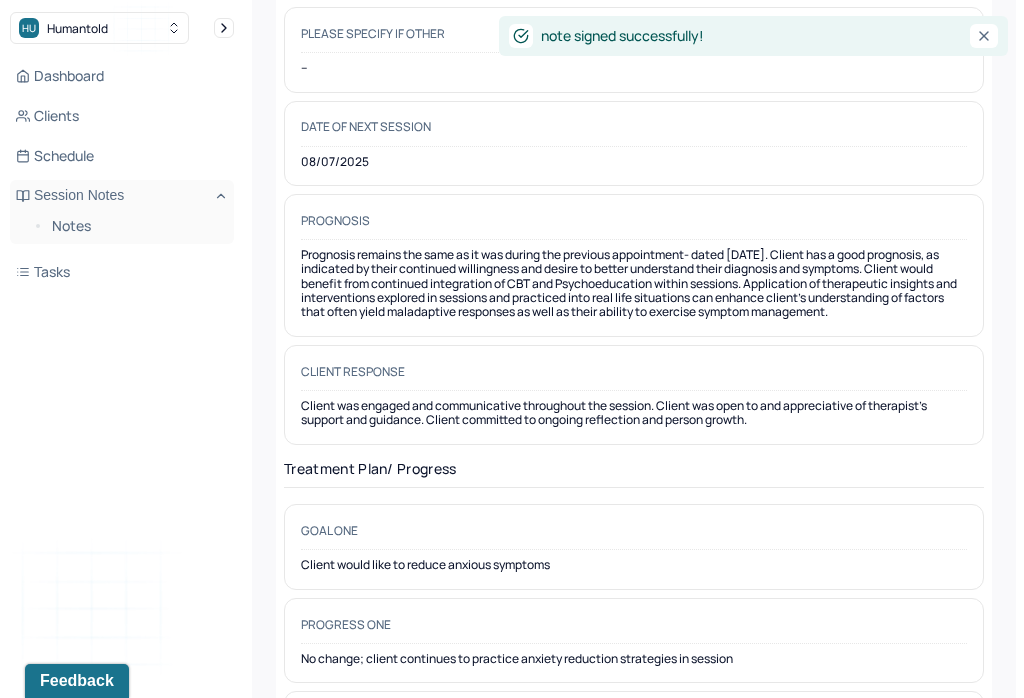 scroll, scrollTop: 0, scrollLeft: 0, axis: both 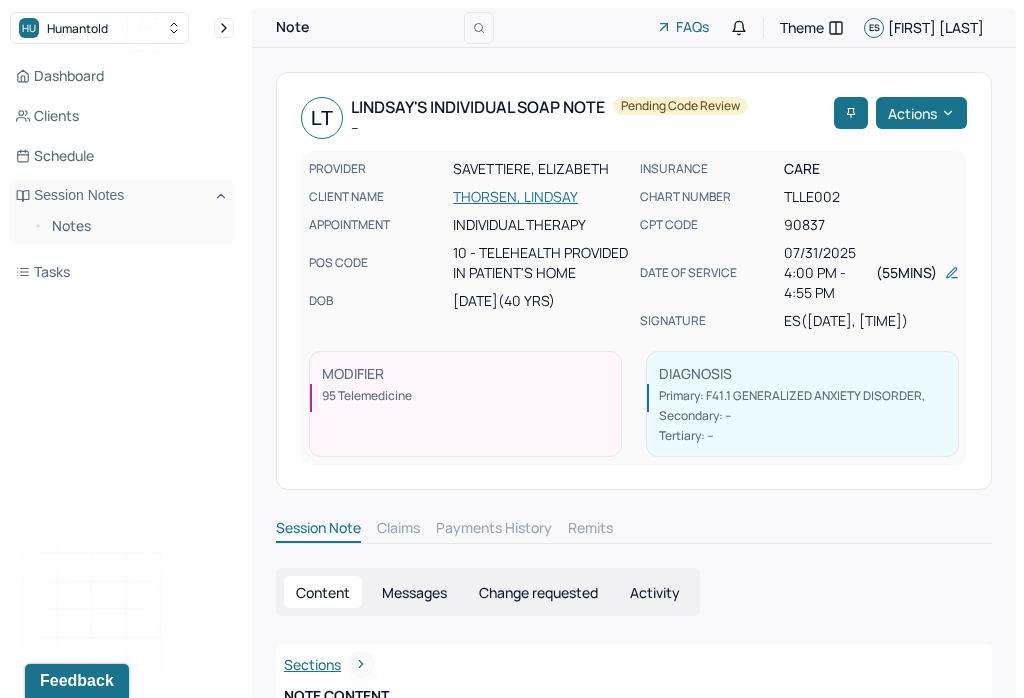 click on "Notes" at bounding box center (135, 226) 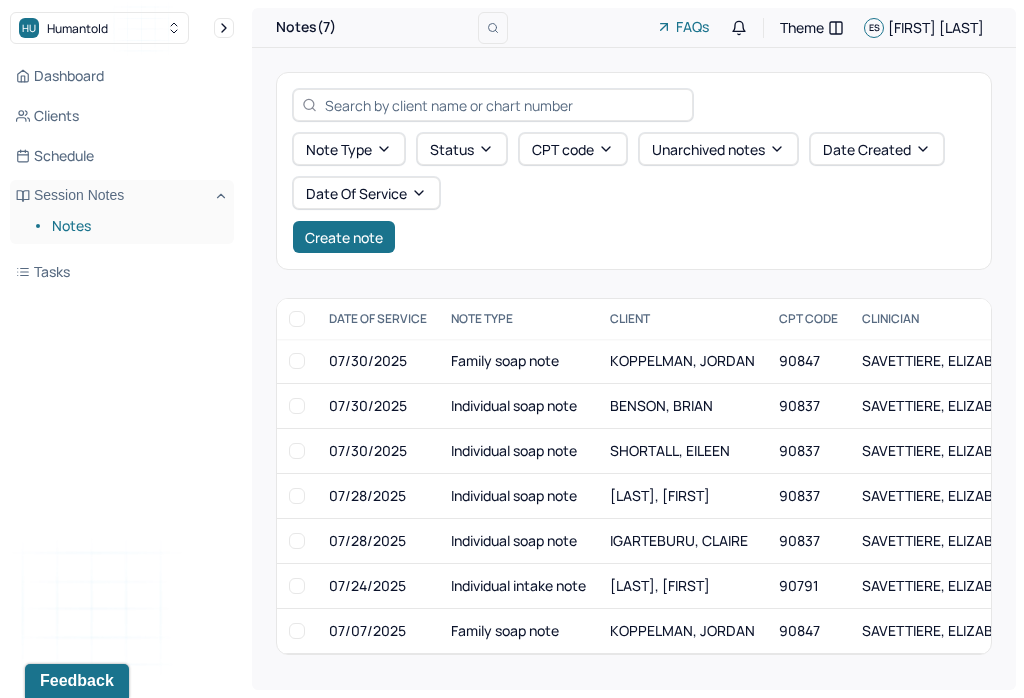 click on "Create note" at bounding box center [344, 237] 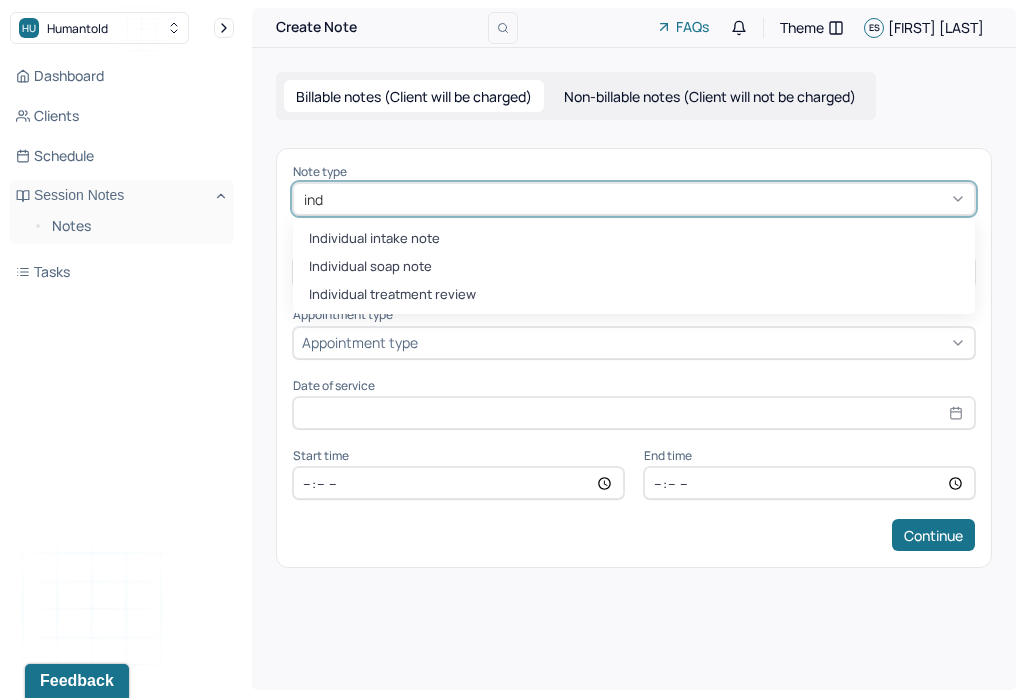 click on "Individual soap note" at bounding box center [634, 267] 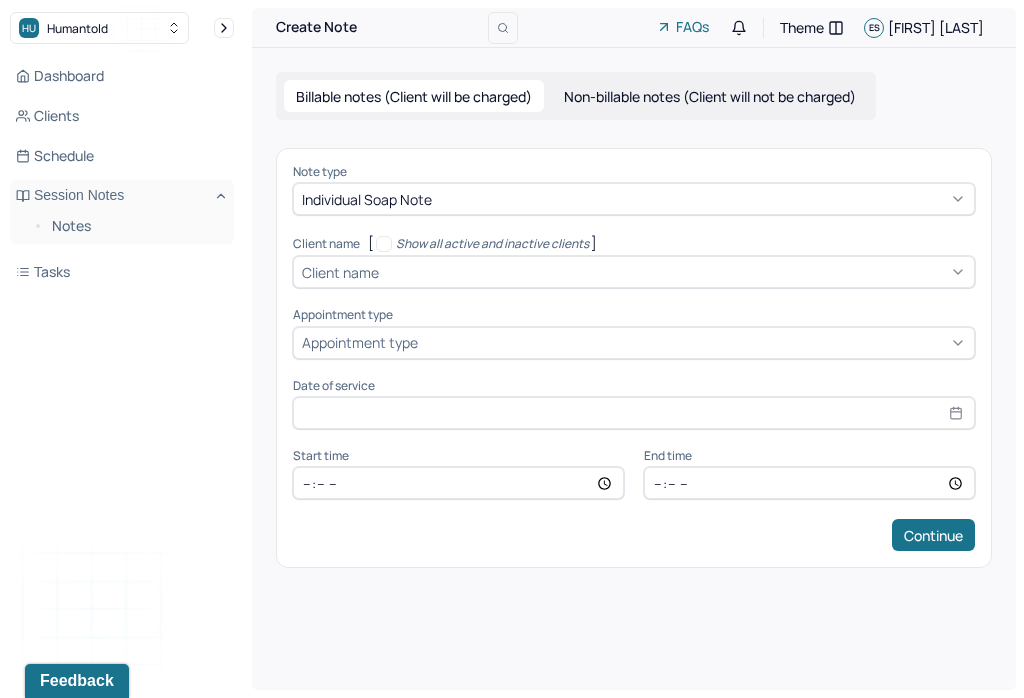 type 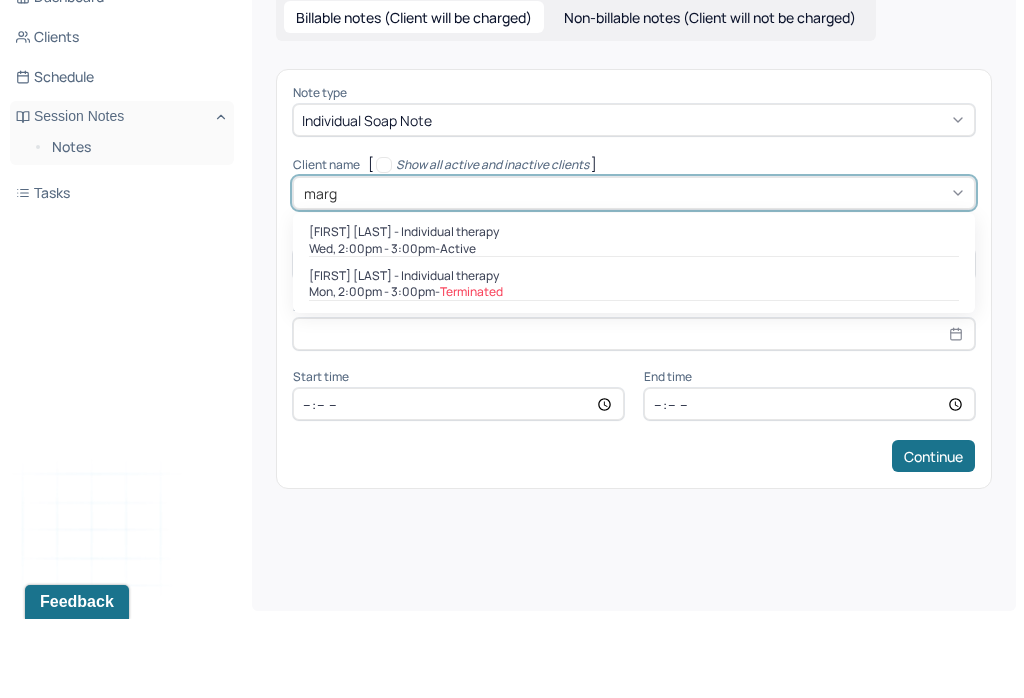 click on "[FIRST] [LAST] - Individual therapy" at bounding box center (404, 311) 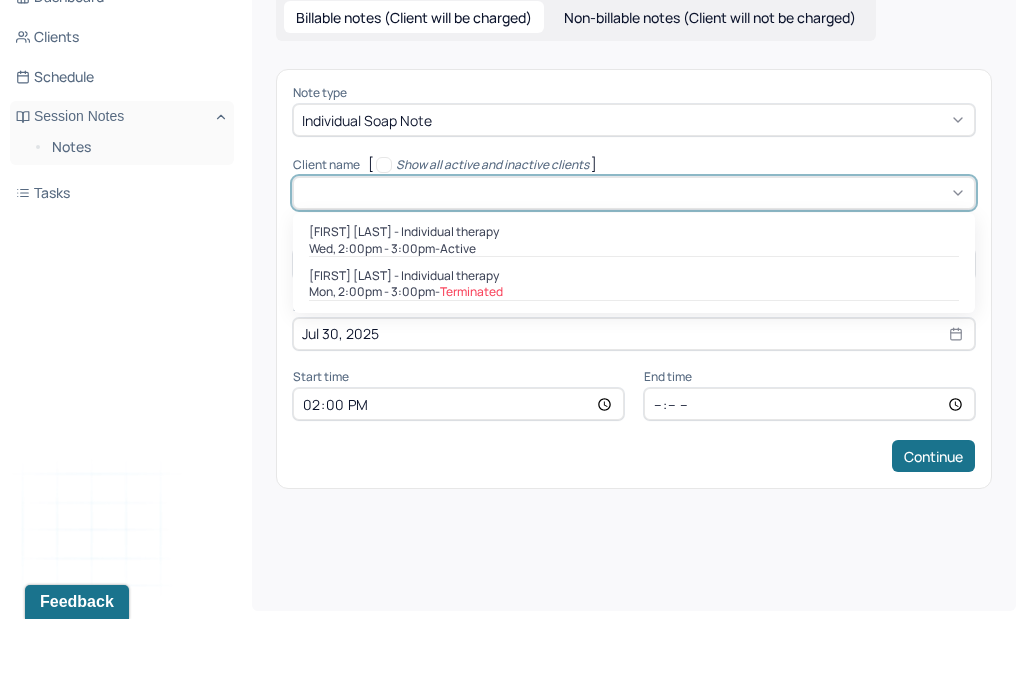 type on "15:00" 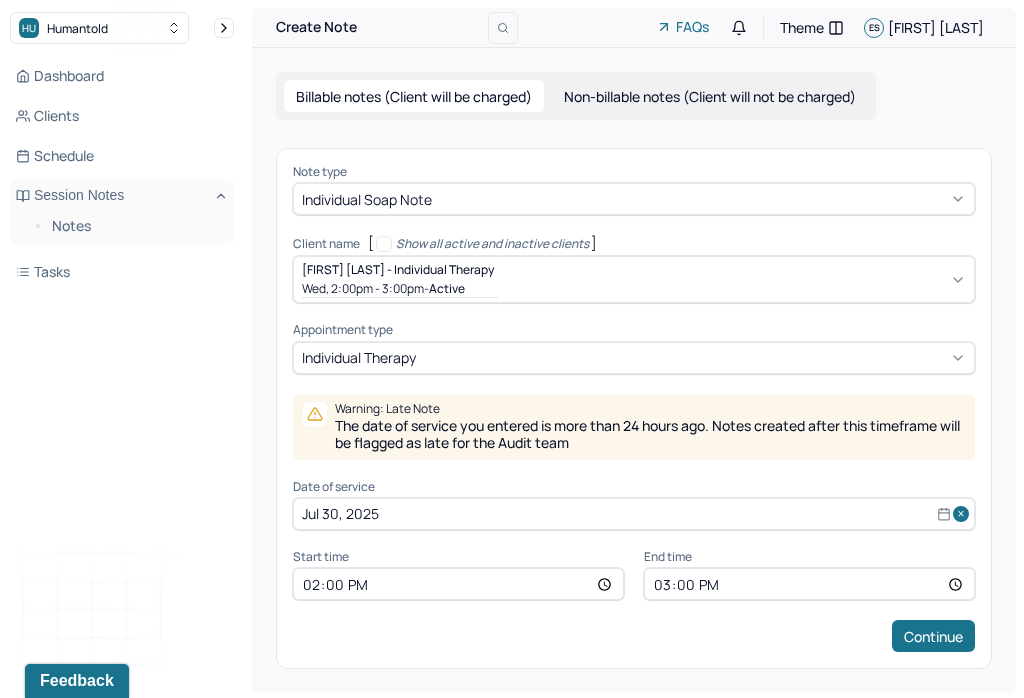 click on "Jul 30, 2025" at bounding box center [634, 514] 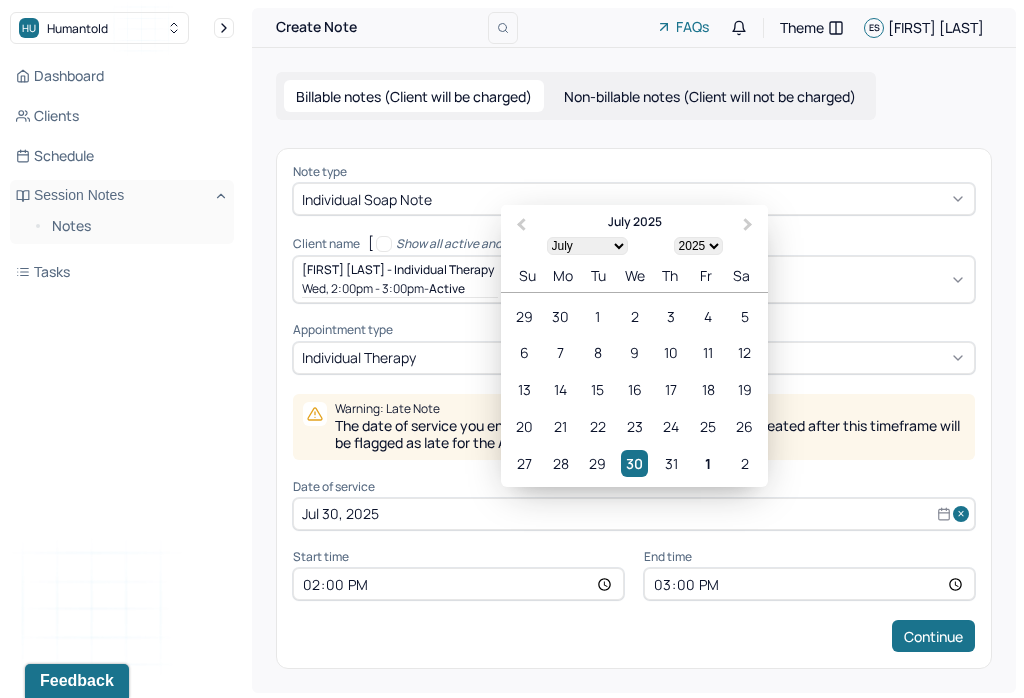 click on "31" at bounding box center (671, 463) 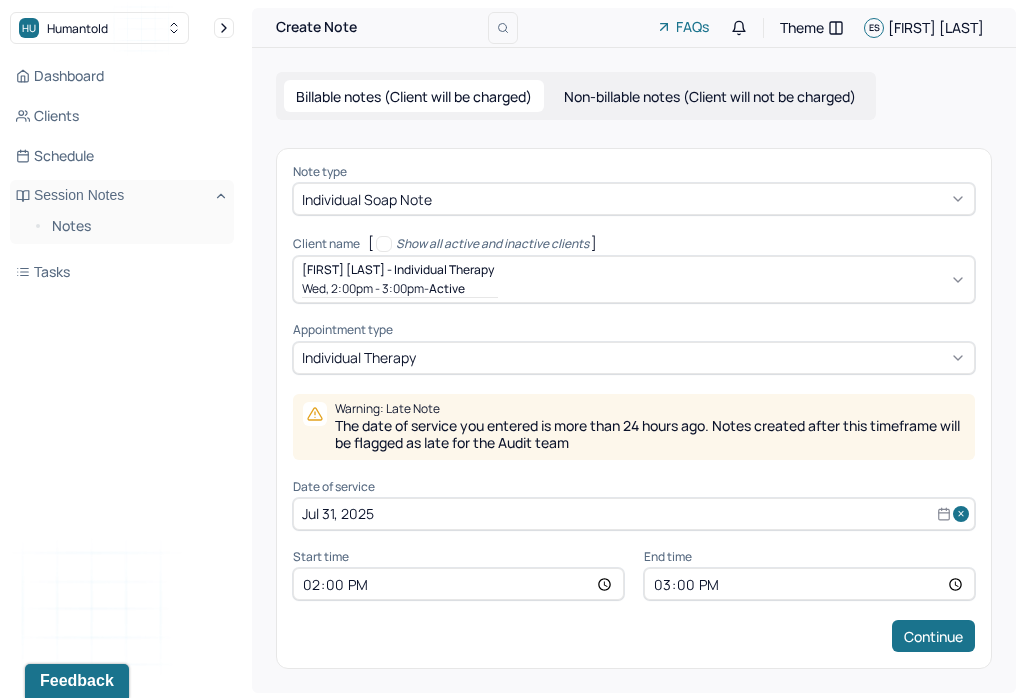 click on "14:00" at bounding box center [458, 584] 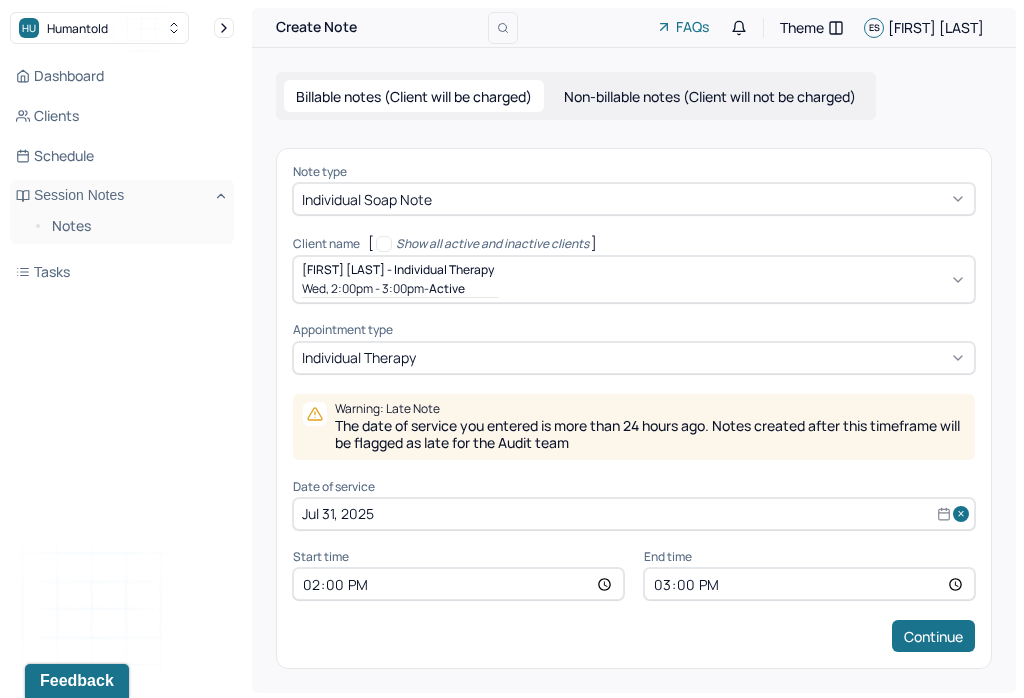 type on "17:00" 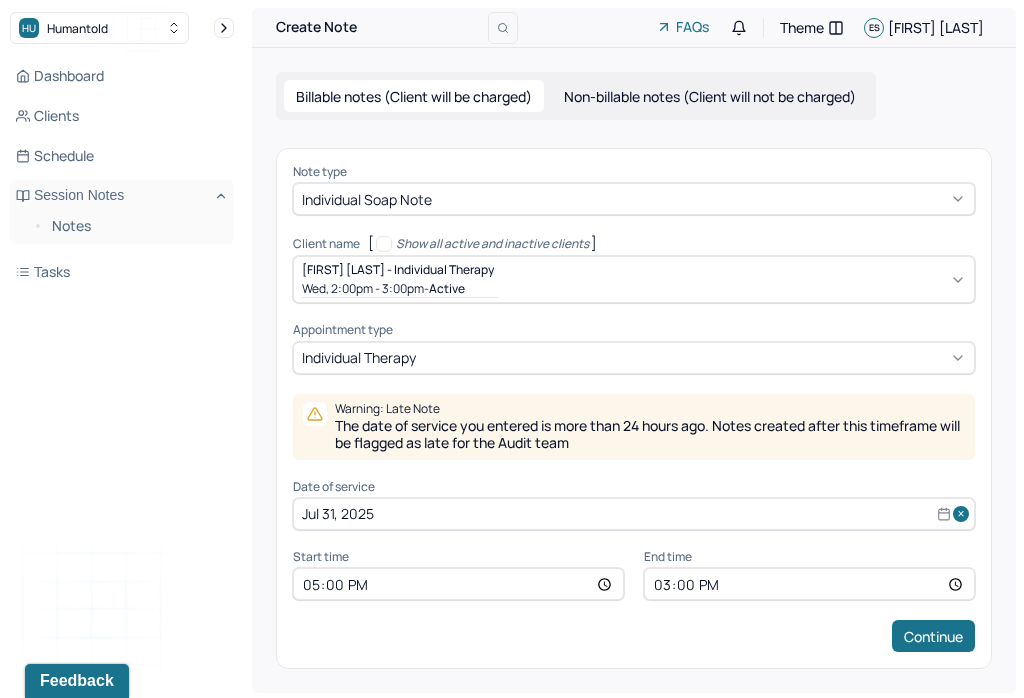 click on "15:00" at bounding box center (809, 584) 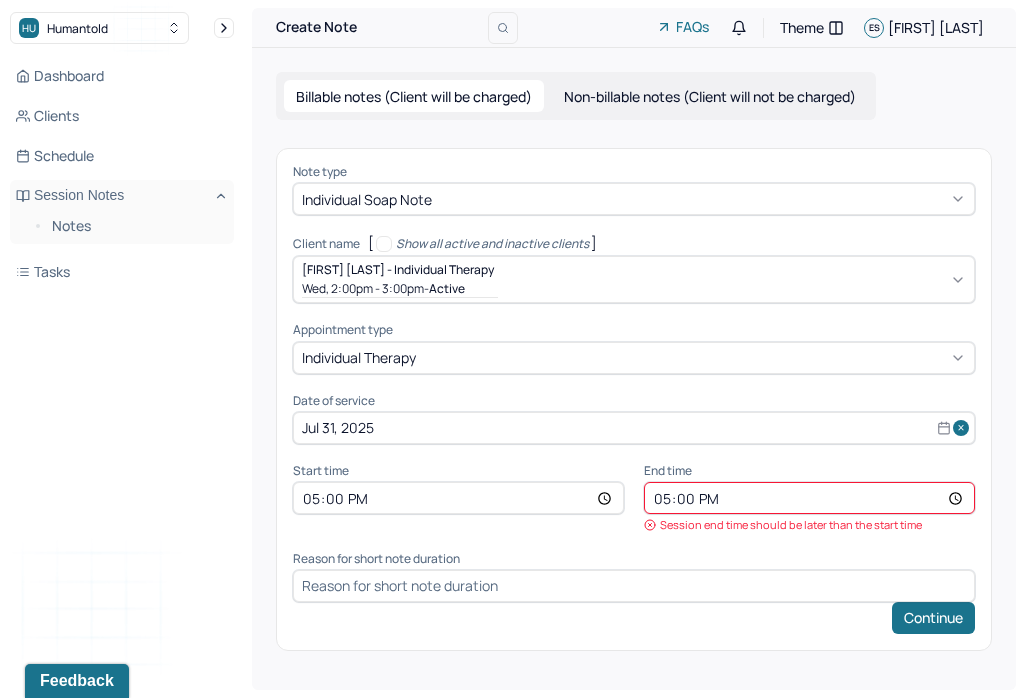 type on "17:55" 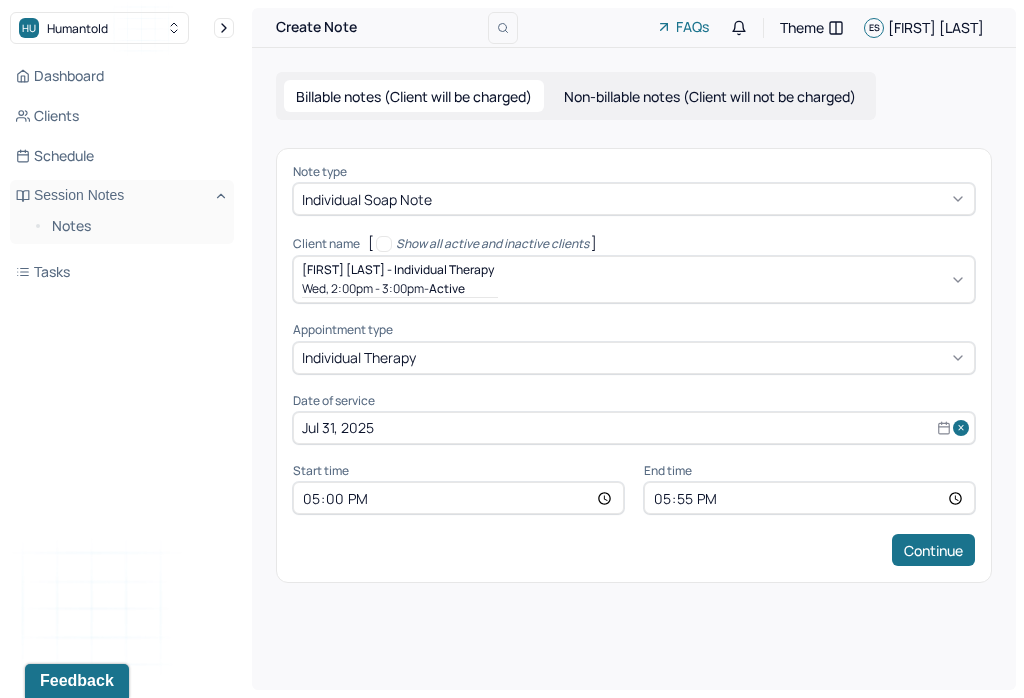 click on "Continue" at bounding box center (933, 550) 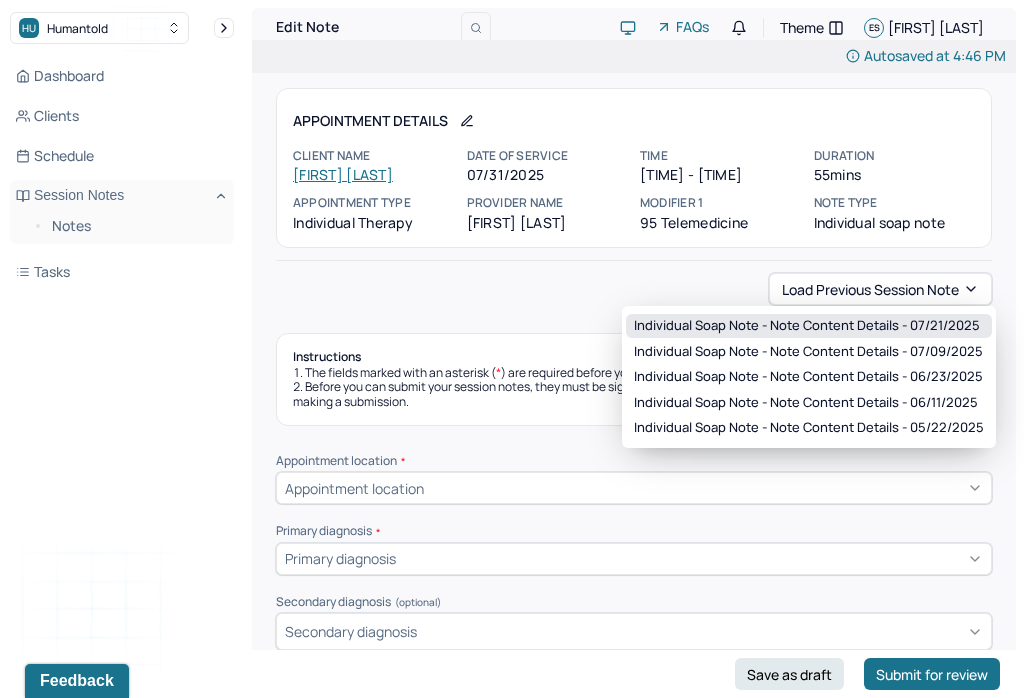 click on "Individual soap note   - Note content Details -   07/21/2025" at bounding box center [807, 326] 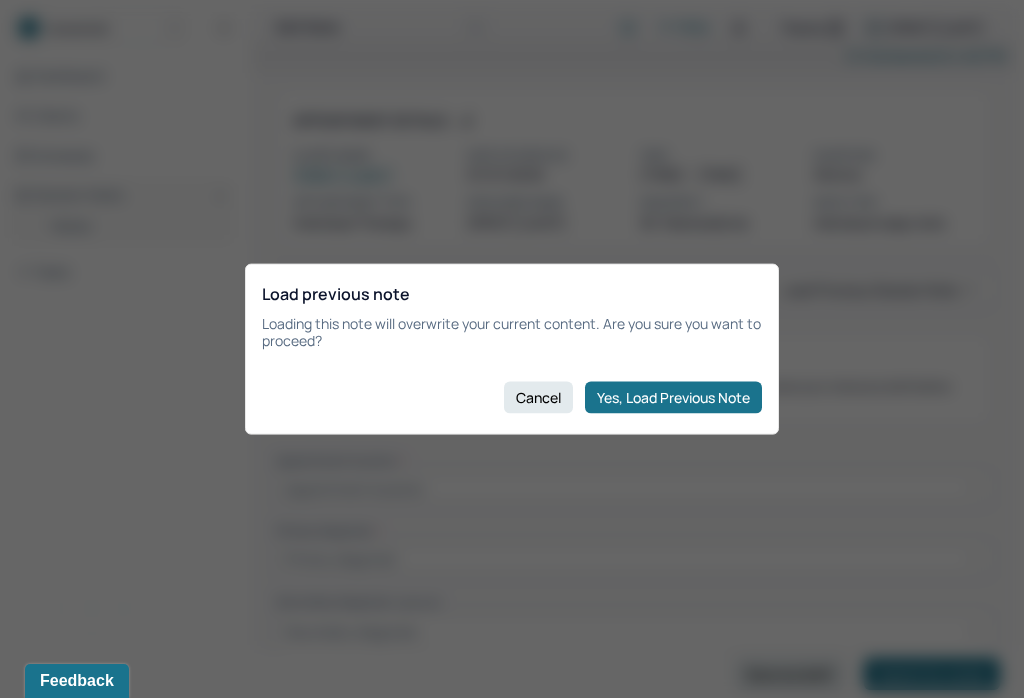 click on "Yes, Load Previous Note" at bounding box center (673, 397) 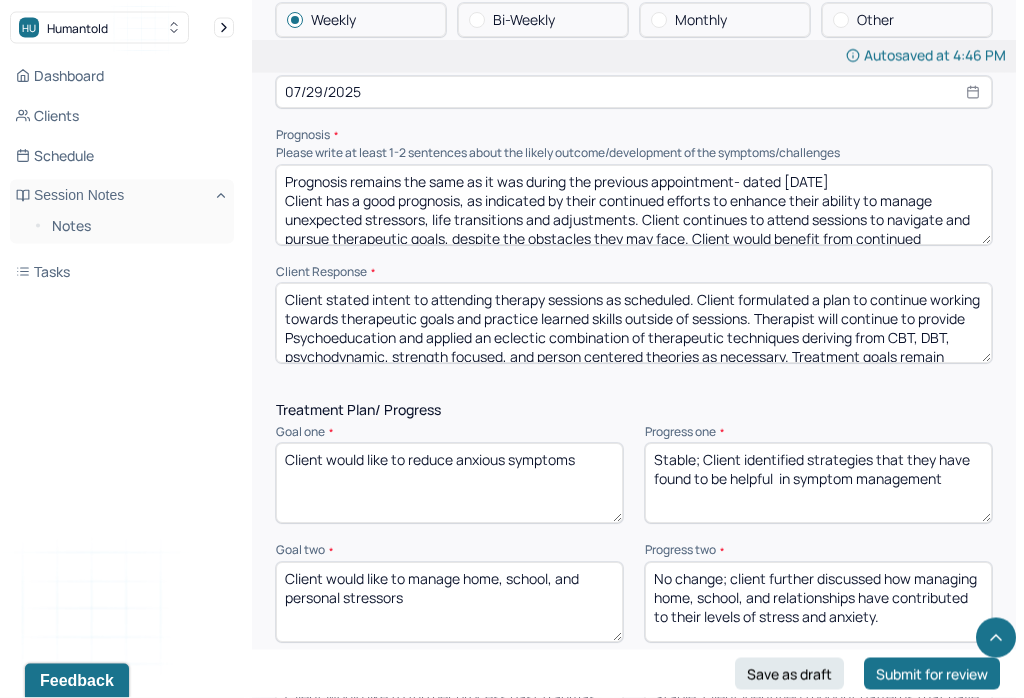 scroll, scrollTop: 2473, scrollLeft: 0, axis: vertical 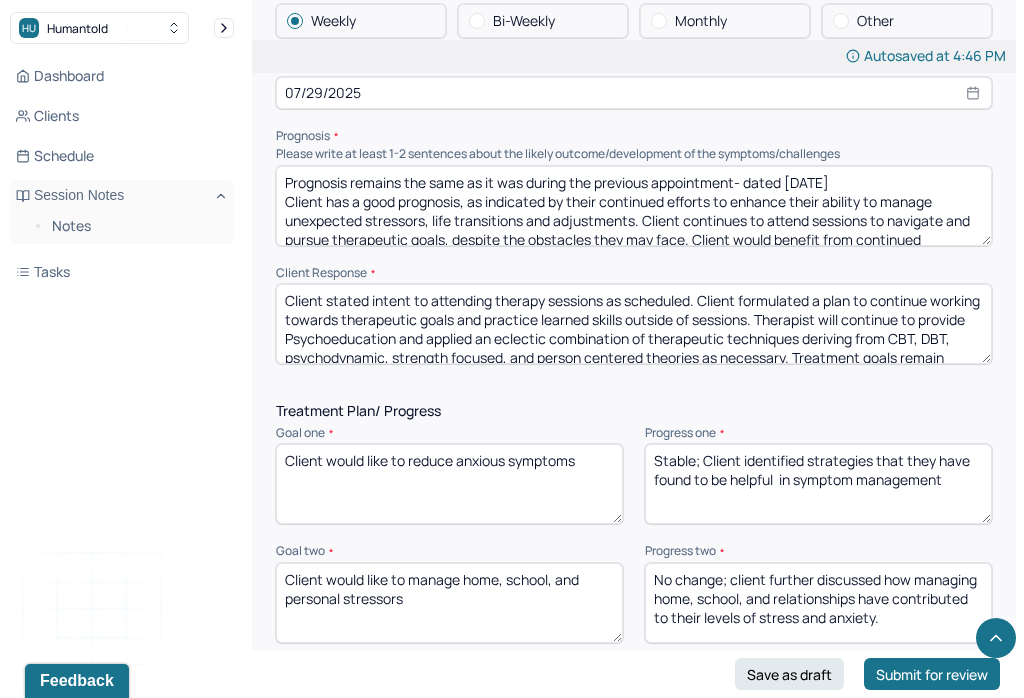 click on "Prognosis remains the same as it was during the previous appointment- dated [DATE]
Client has a good prognosis, as indicated by their continued efforts to enhance their ability to manage unexpected stressors, life transitions and adjustments. Client continues to attend sessions to navigate and pursue therapeutic goals, despite the obstacles they may face. Client would benefit from continued integration of CBT and Psychoeducation within sessions. Application of therapeutic insights and interventions explored in sessions and practiced into real life situations can enhance client’s understanding of factors that often yield maladaptive responses as well as their ability to exercise symptom management." at bounding box center [634, 206] 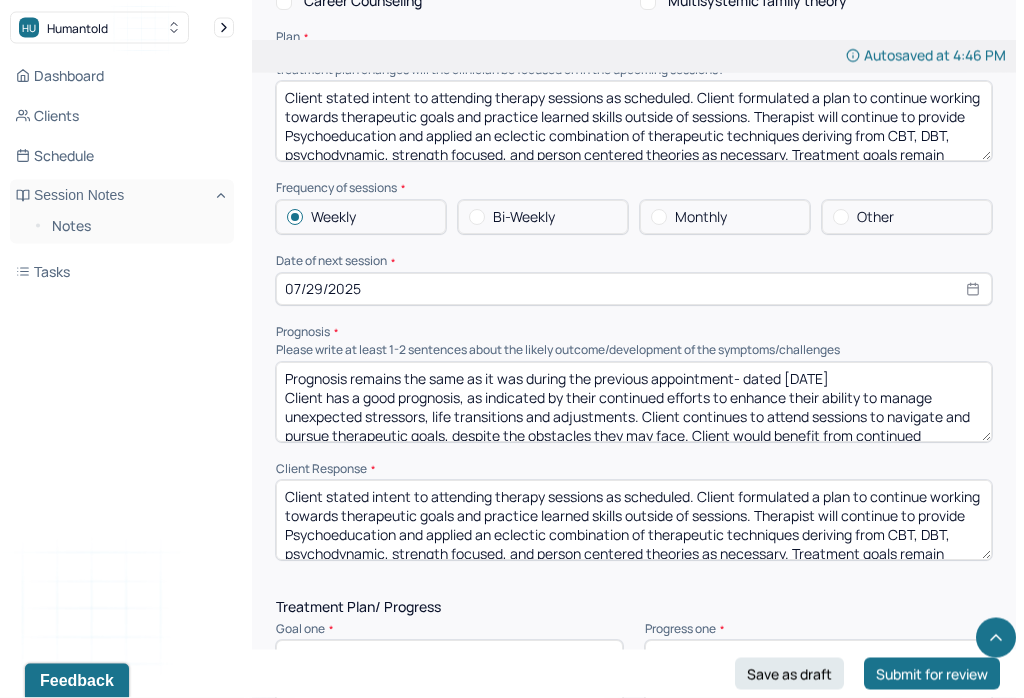 scroll, scrollTop: 2273, scrollLeft: 0, axis: vertical 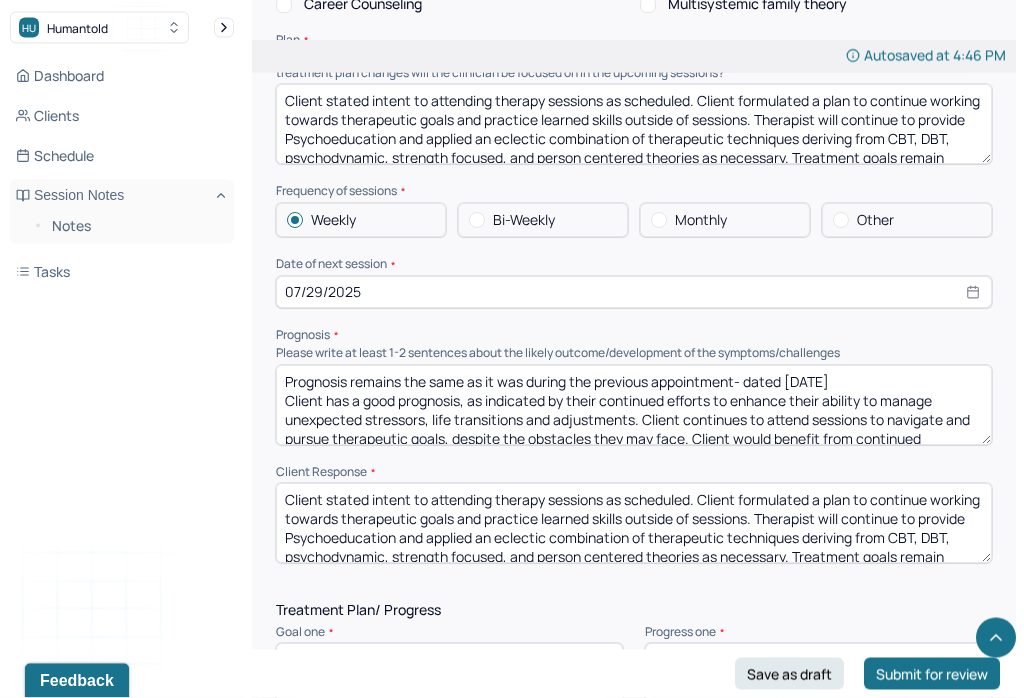 type on "Prognosis remains the same as it was during the previous appointment- dated [DATE]
Client has a good prognosis, as indicated by their continued efforts to enhance their ability to manage unexpected stressors, life transitions and adjustments. Client continues to attend sessions to navigate and pursue therapeutic goals, despite the obstacles they may face. Client would benefit from continued integration of CBT and Psychoeducation within sessions. Application of therapeutic insights and interventions explored in sessions and practiced into real life situations can enhance client’s understanding of factors that often yield maladaptive responses as well as their ability to exercise symptom management." 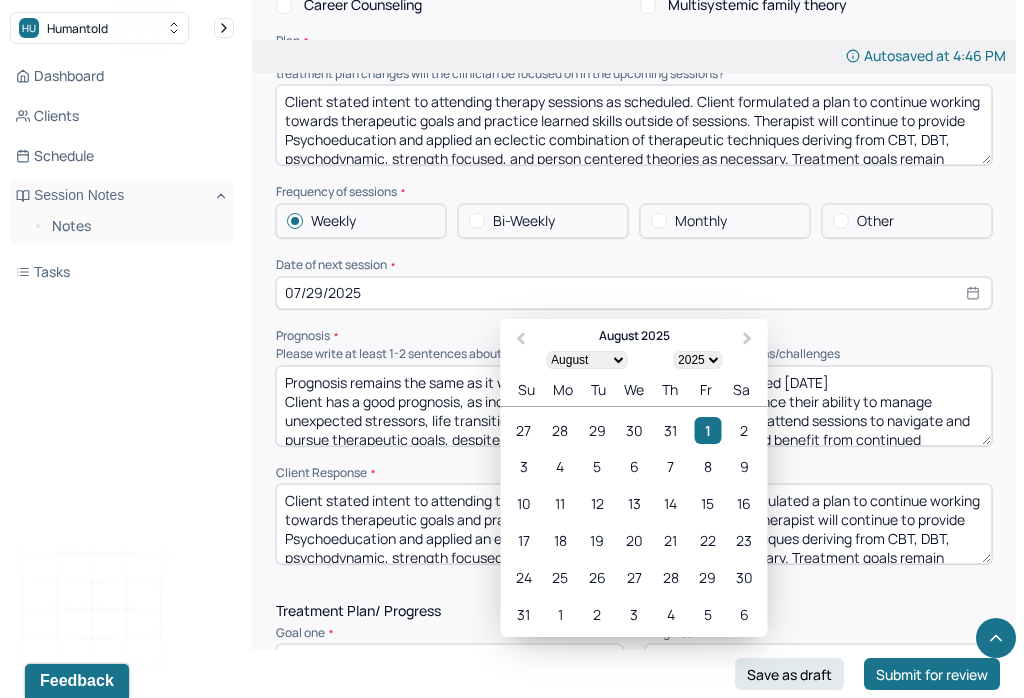scroll, scrollTop: 2274, scrollLeft: 0, axis: vertical 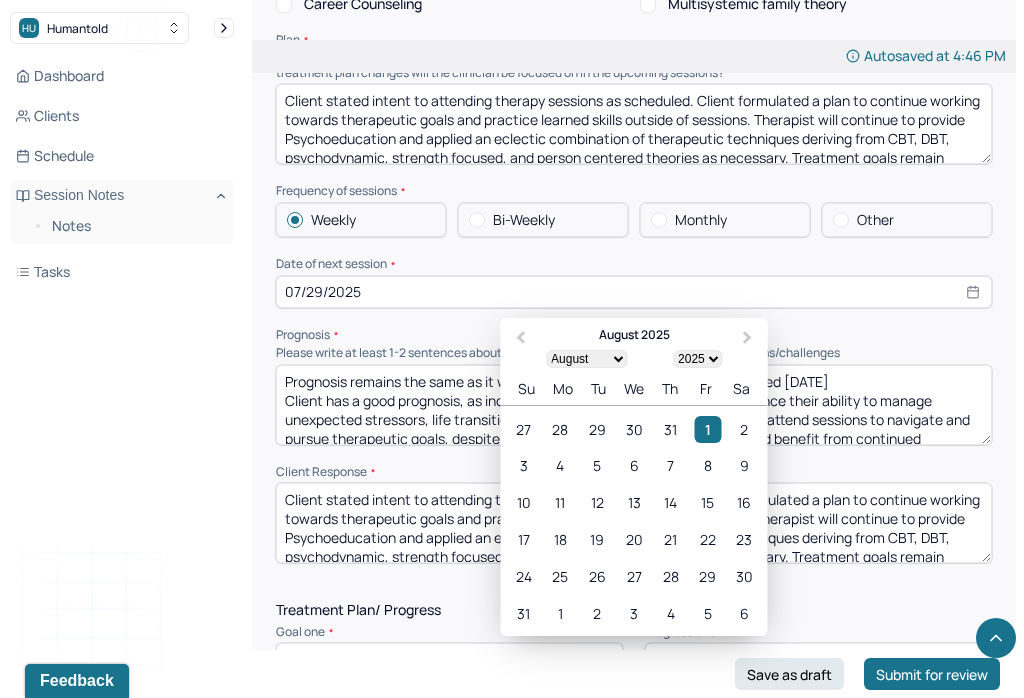 click on "6" at bounding box center [633, 465] 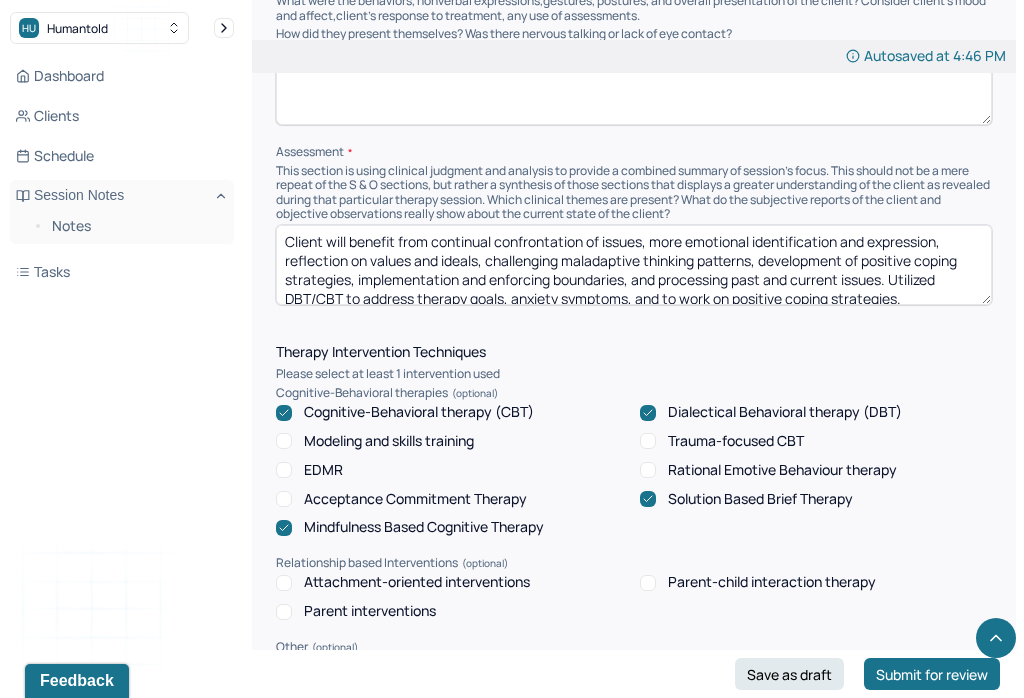 scroll, scrollTop: 1438, scrollLeft: 0, axis: vertical 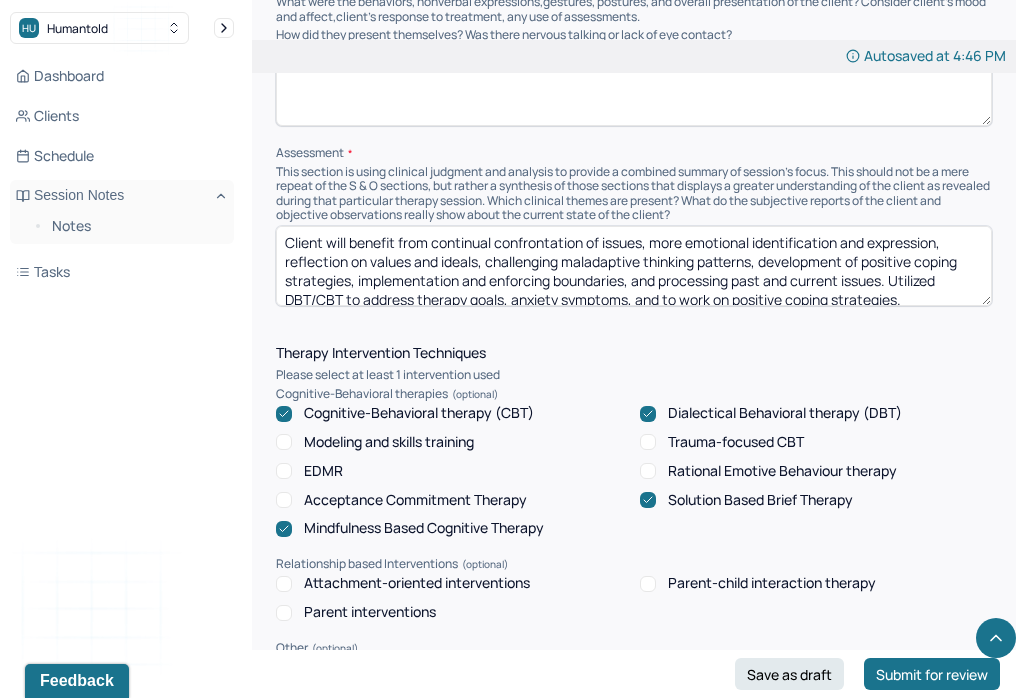 click on "Client will benefit from continual confrontation of issues, more emotional identification and expression, reflection on values and ideals, challenging maladaptive thinking patterns, development of positive coping strategies, implementation and enforcing boundaries, and processing past and current issues. Utilized DBT/CBT to address therapy goals, anxiety symptoms, and to work on positive coping strategies." at bounding box center [634, 266] 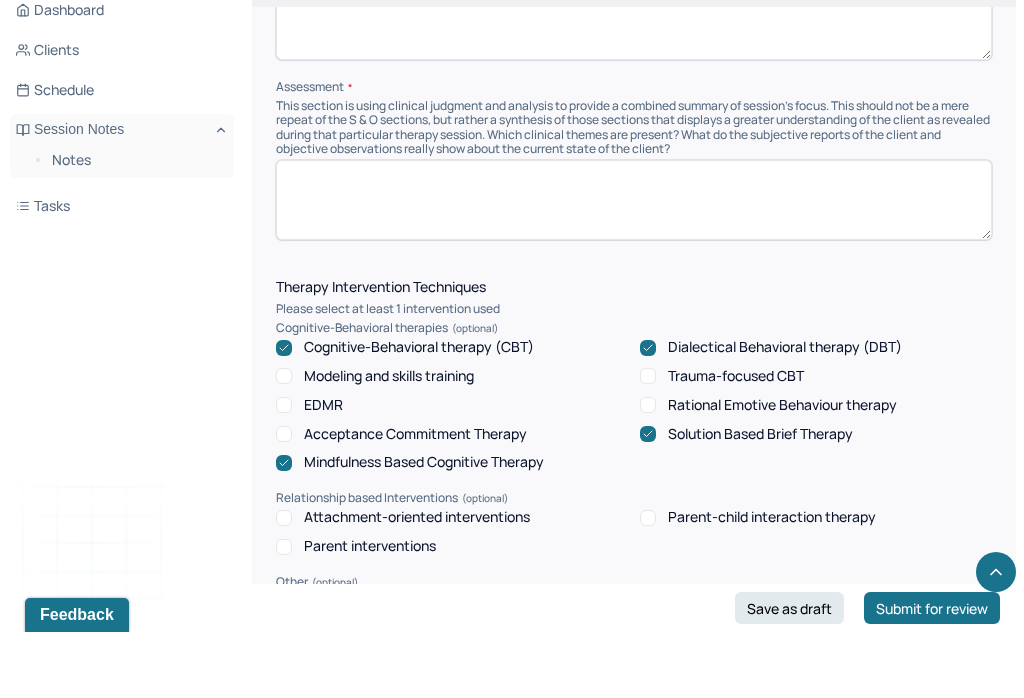 click at bounding box center [634, 266] 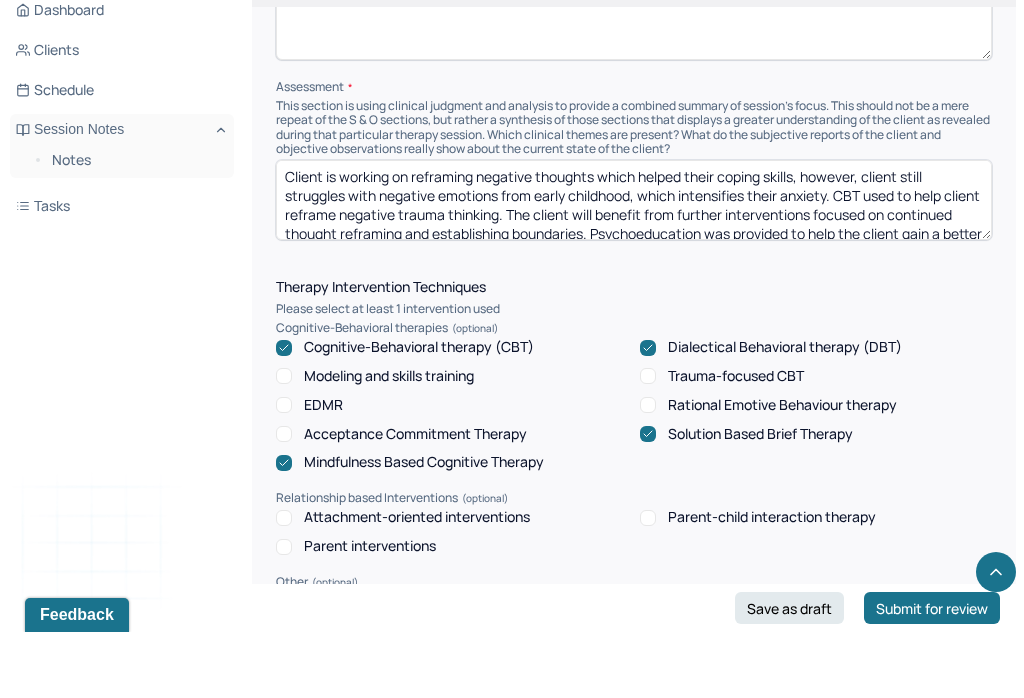 scroll, scrollTop: -1, scrollLeft: 0, axis: vertical 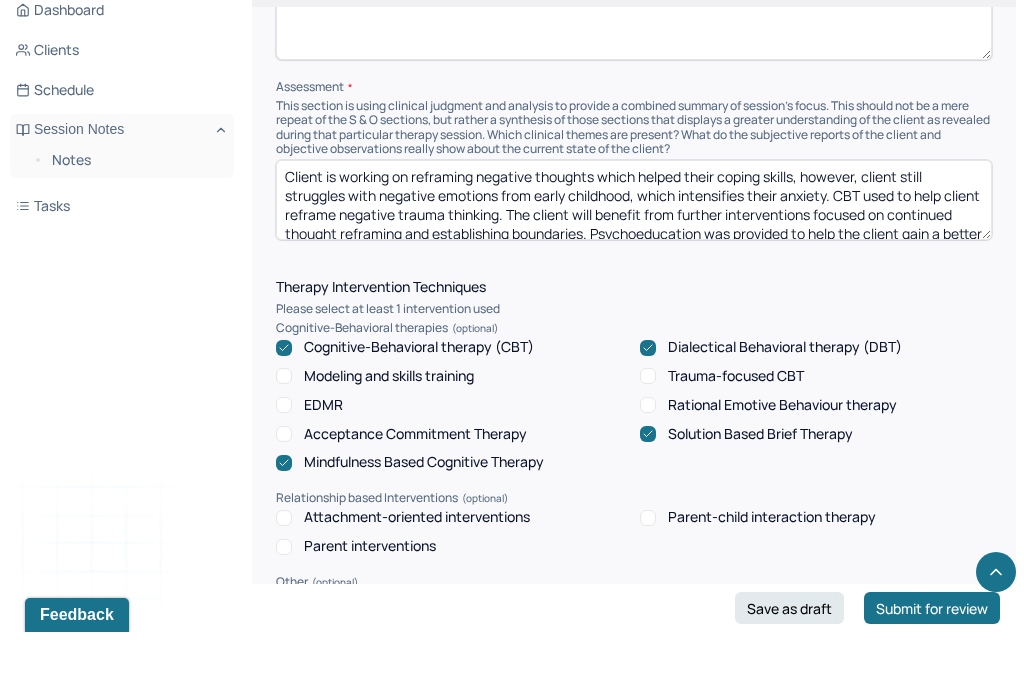 click on "Client is working on reframing negative thoughts which helped their coping skills, however, client still struggles with negative emotions from early childhood, which intensifies their anxiety. CBT used to help client reframe negative trauma thinking. The client will benefit from further interventions focused on continued thought reframing and establishing boundaries. Psychoeducation was provided to help the client gain a better understanding of their symptoms, its triggers, and coping strategies." at bounding box center (634, 266) 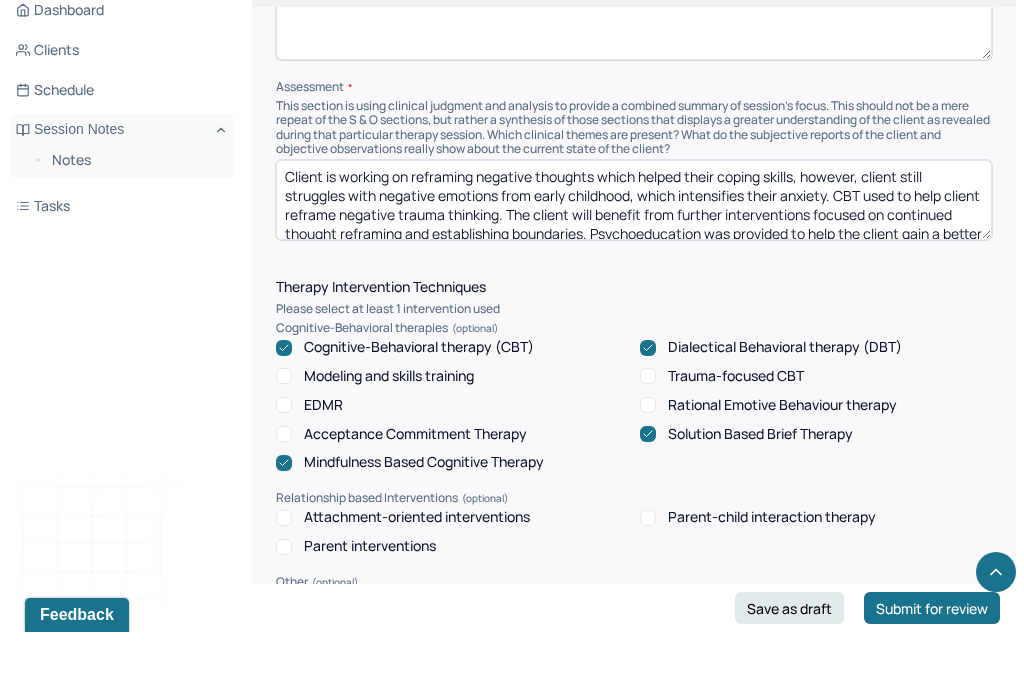 scroll, scrollTop: 1504, scrollLeft: 0, axis: vertical 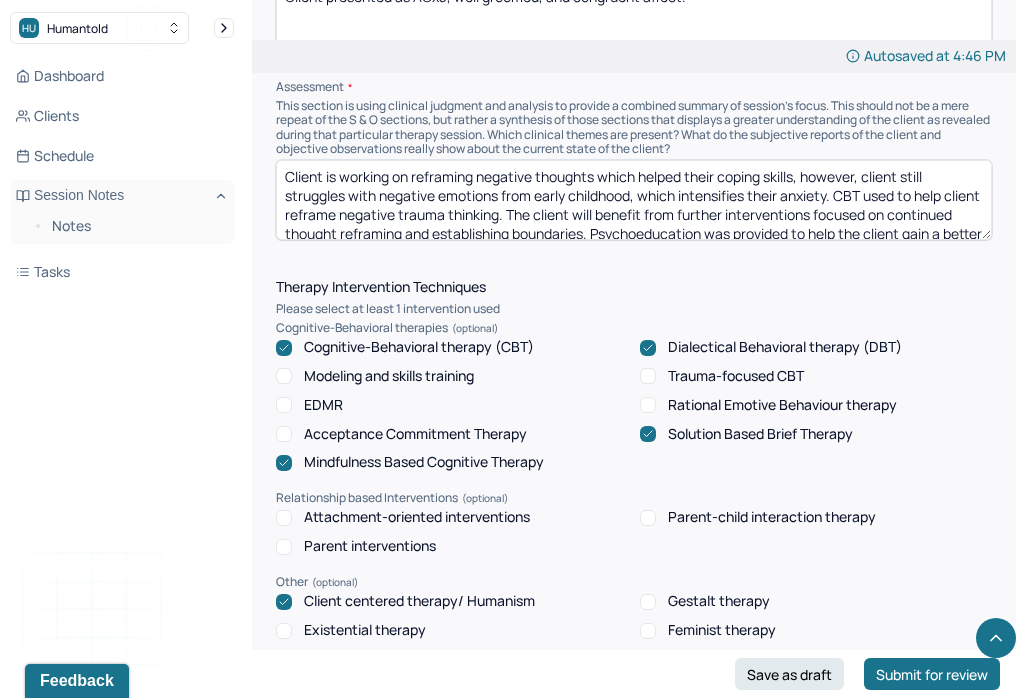 click on "Client is working on reframing negative thoughts which helped their coping skills, however, client still struggles with negative emotions from early childhood, which intensifies their anxiety. CBT used to help client reframe negative trauma thinking. The client will benefit from further interventions focused on continued thought reframing and establishing boundaries. Psychoeducation was provided to help the client gain a better understanding of their symptoms, its triggers, and coping strategies." at bounding box center (634, 200) 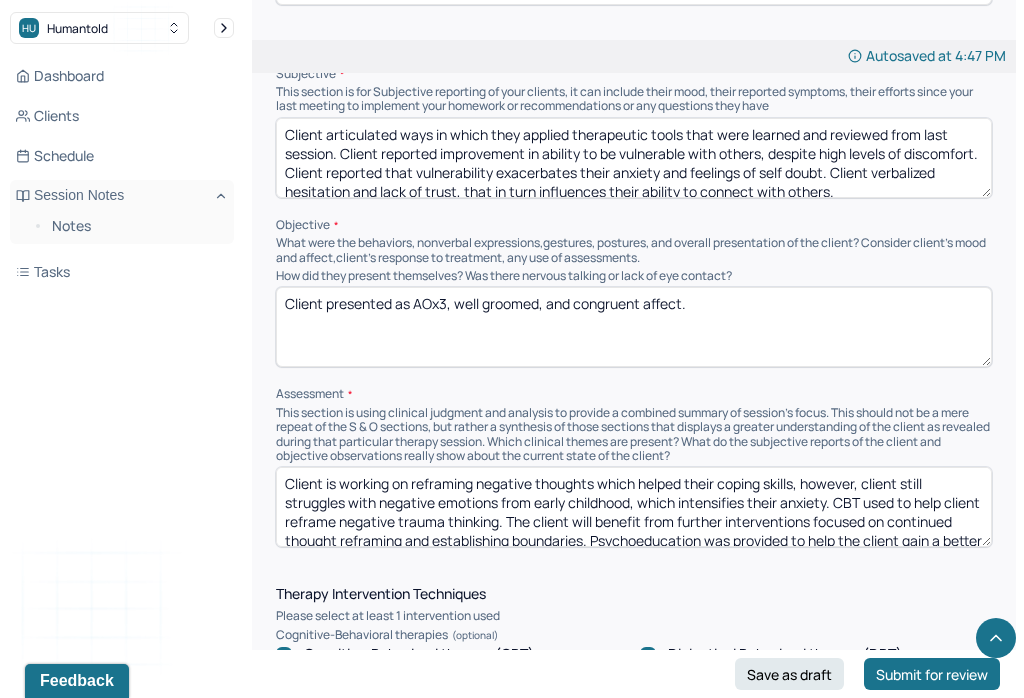scroll, scrollTop: 1200, scrollLeft: 0, axis: vertical 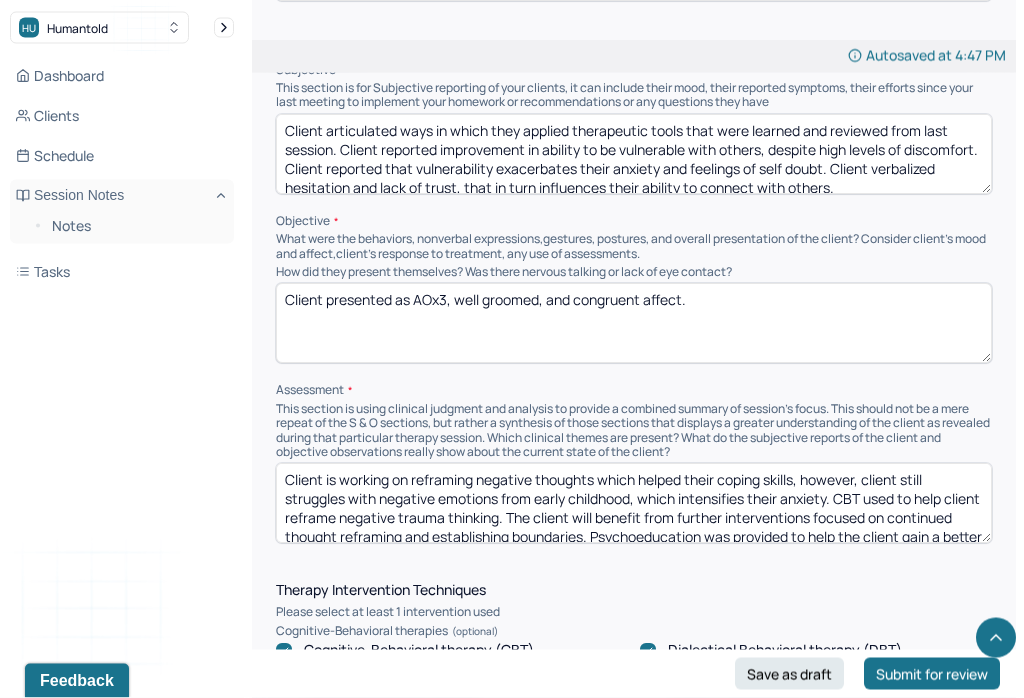 type on "Client is working on reframing negative thoughts which helped their coping skills, however, client still struggles with negative emotions from early childhood, which intensifies their anxiety. CBT used to help client reframe negative trauma thinking. The client will benefit from further interventions focused on continued thought reframing and establishing boundaries. Psychoeducation was provided to help the client gain a better understanding of their symptoms, its triggers, and coping strategies." 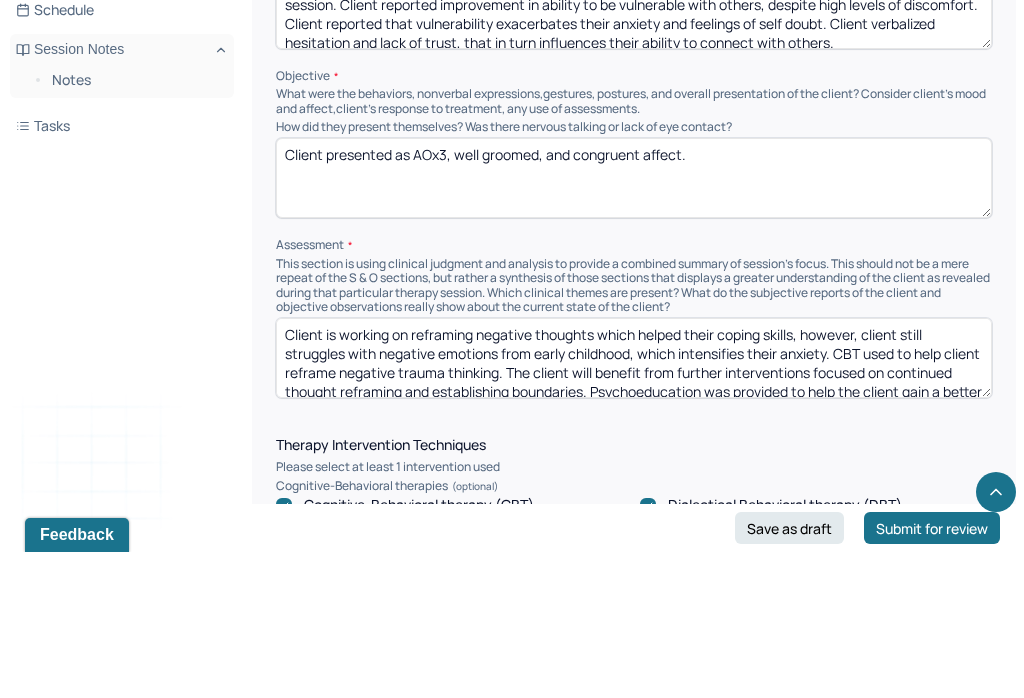 click on "Client presented as AOx3, well groomed, and congruent affect." at bounding box center (634, 324) 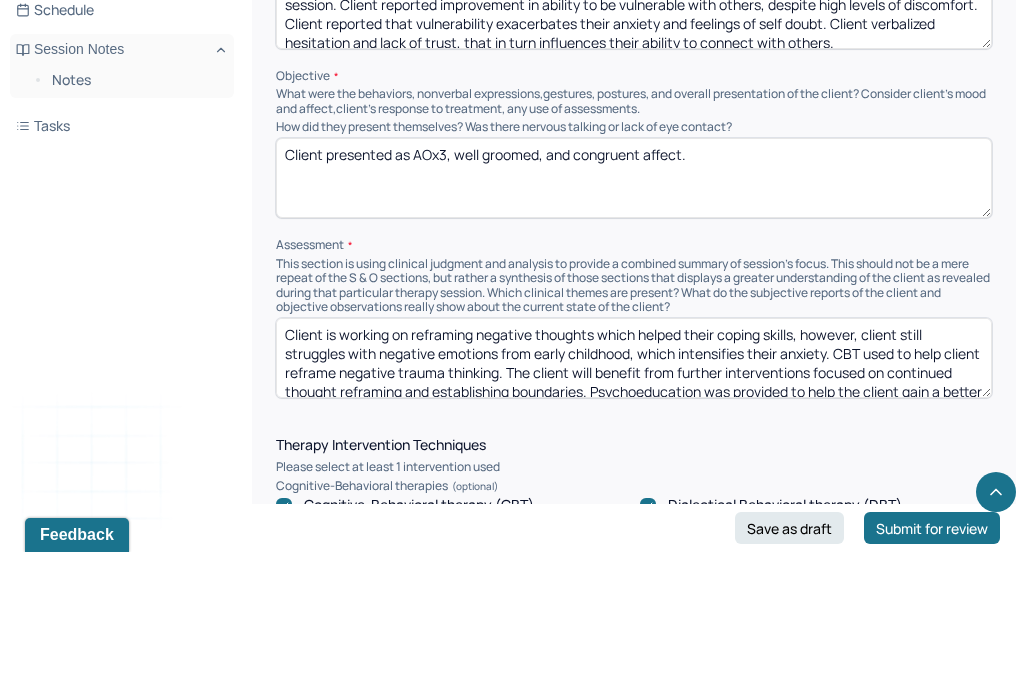 paste on "Client demonstrated the capacity for further exploration of presenting concerns. Validation and reflective listening provided by Therapist." 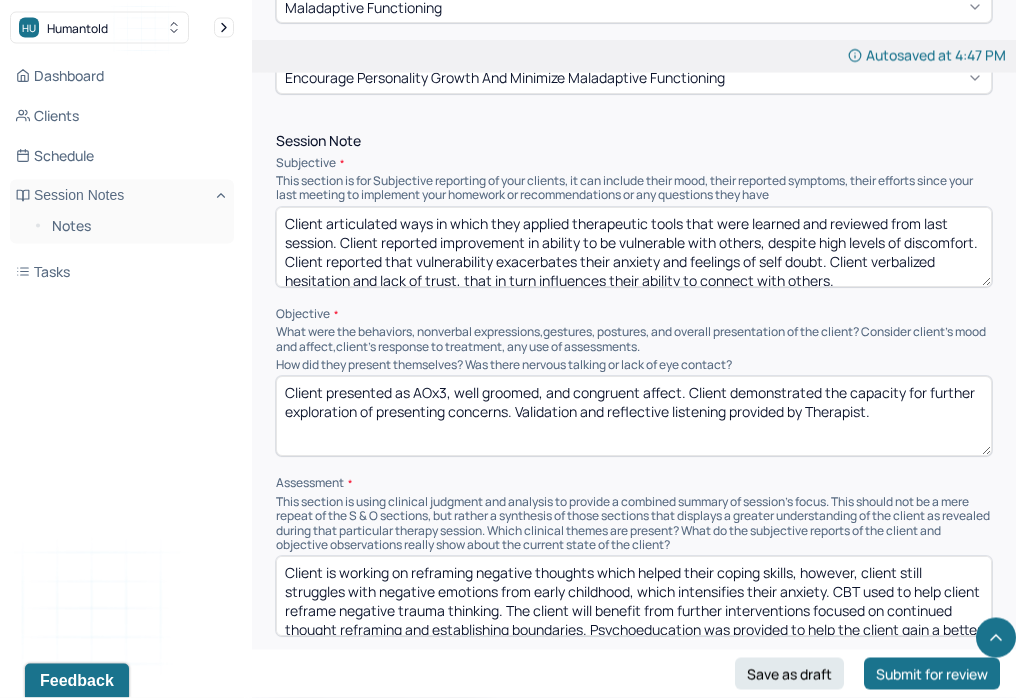 scroll, scrollTop: 1104, scrollLeft: 0, axis: vertical 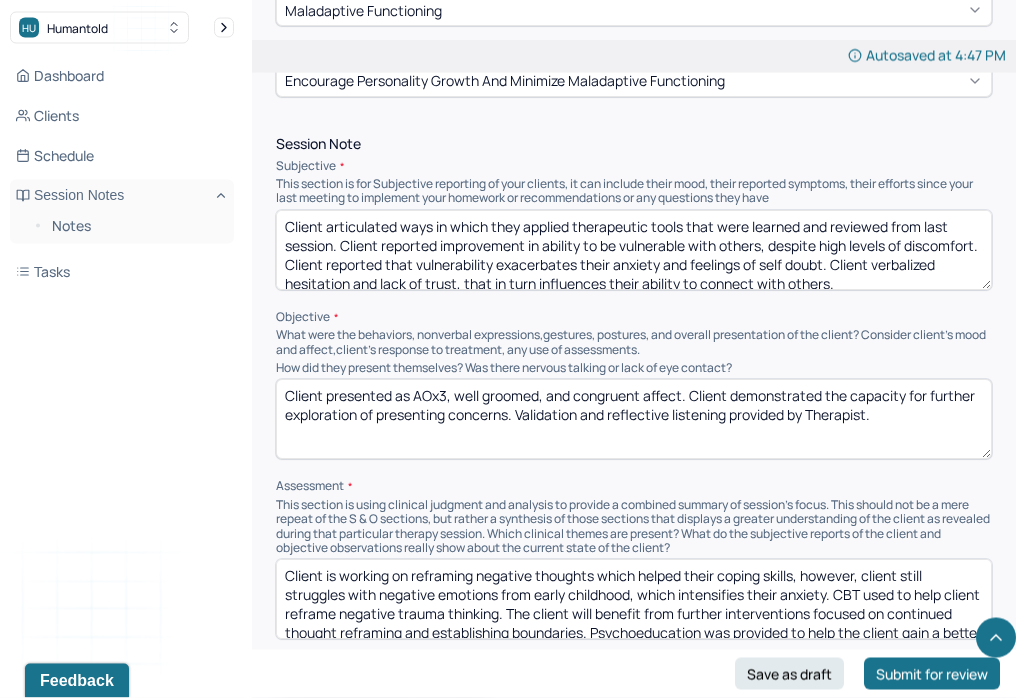 type on "Client presented as AOx3, well groomed, and congruent affect. Client demonstrated the capacity for further exploration of presenting concerns. Validation and reflective listening provided by Therapist." 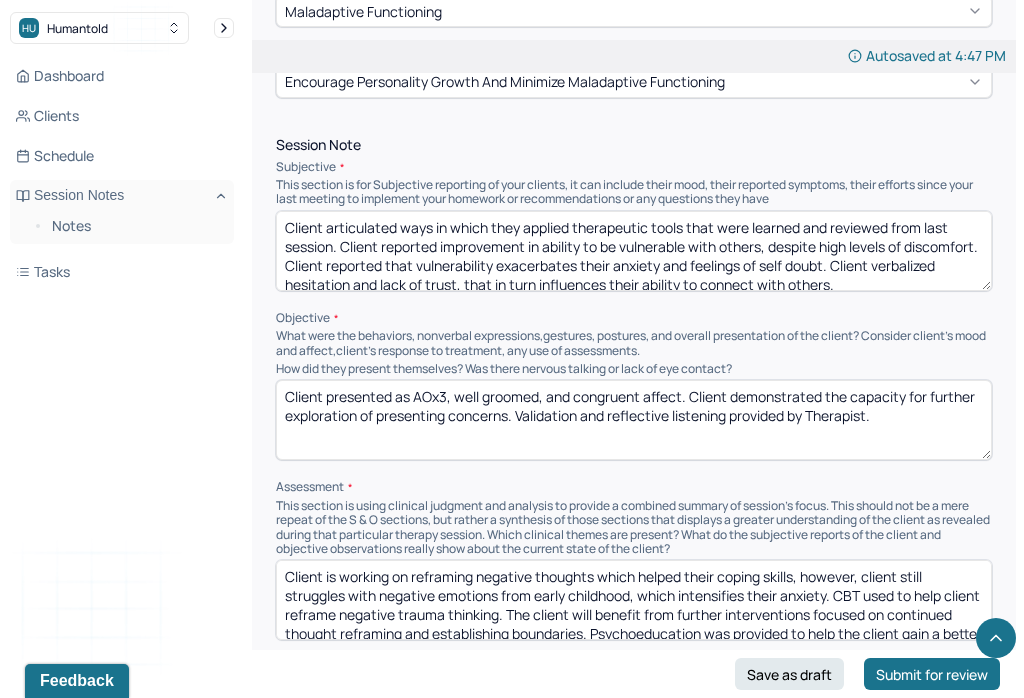 click on "Client articulated ways in which they applied therapeutic tools that were learned and reviewed from last session. Client reported improvement in ability to be vulnerable with others, despite high levels of discomfort. Client reported that vulnerability exacerbates their anxiety and feelings of self doubt. Client verbalized hesitation and lack of trust, that in turn influences their ability to connect with others." at bounding box center [634, 251] 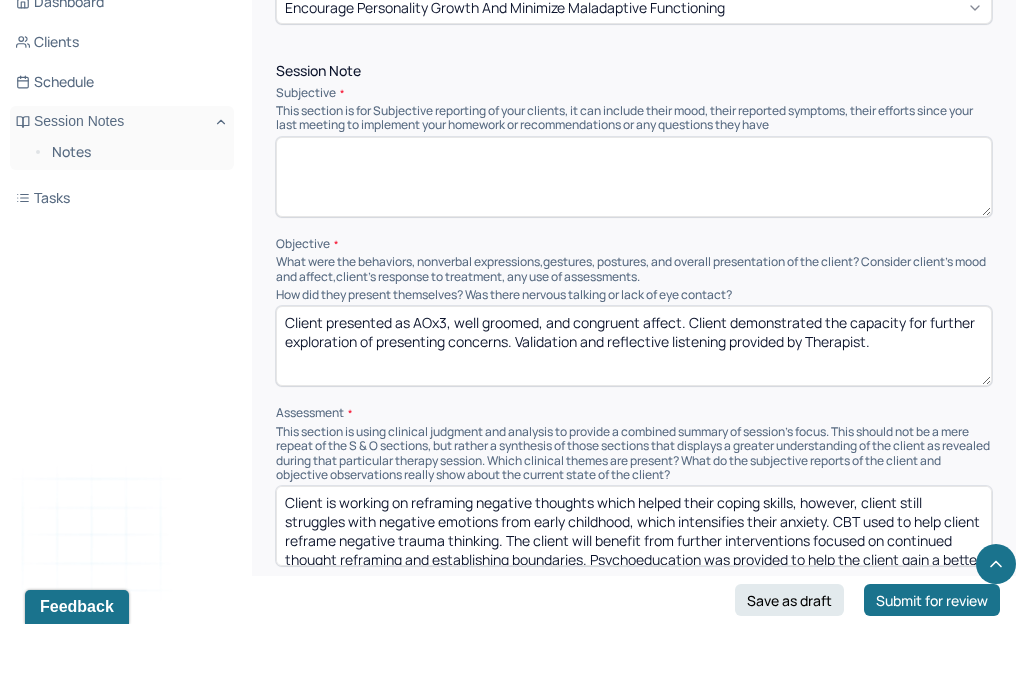click at bounding box center (634, 251) 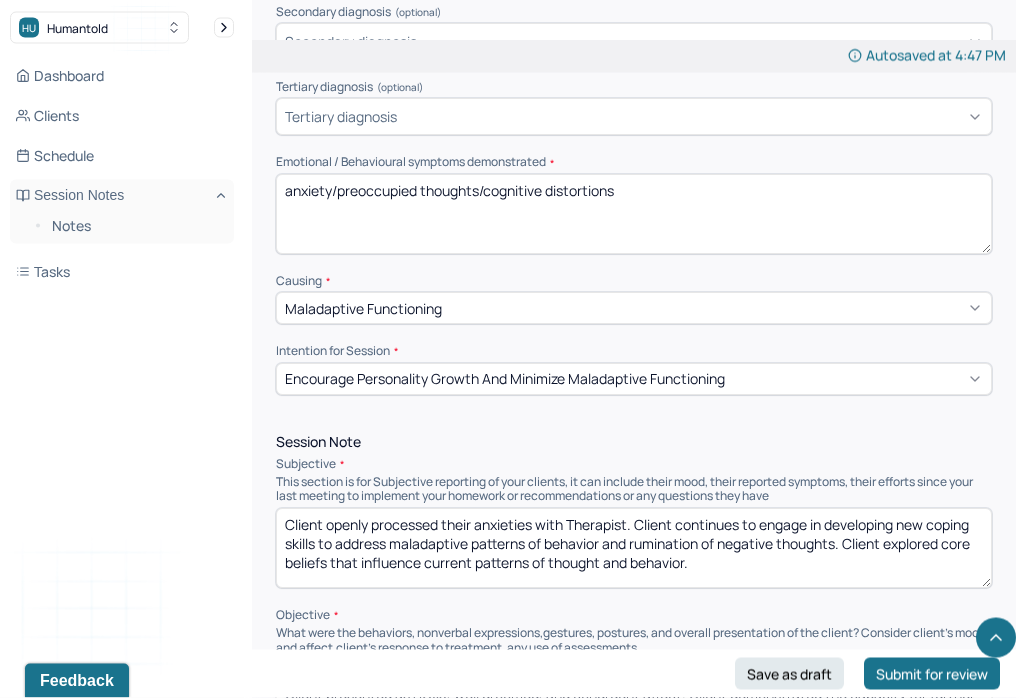 scroll, scrollTop: 786, scrollLeft: 0, axis: vertical 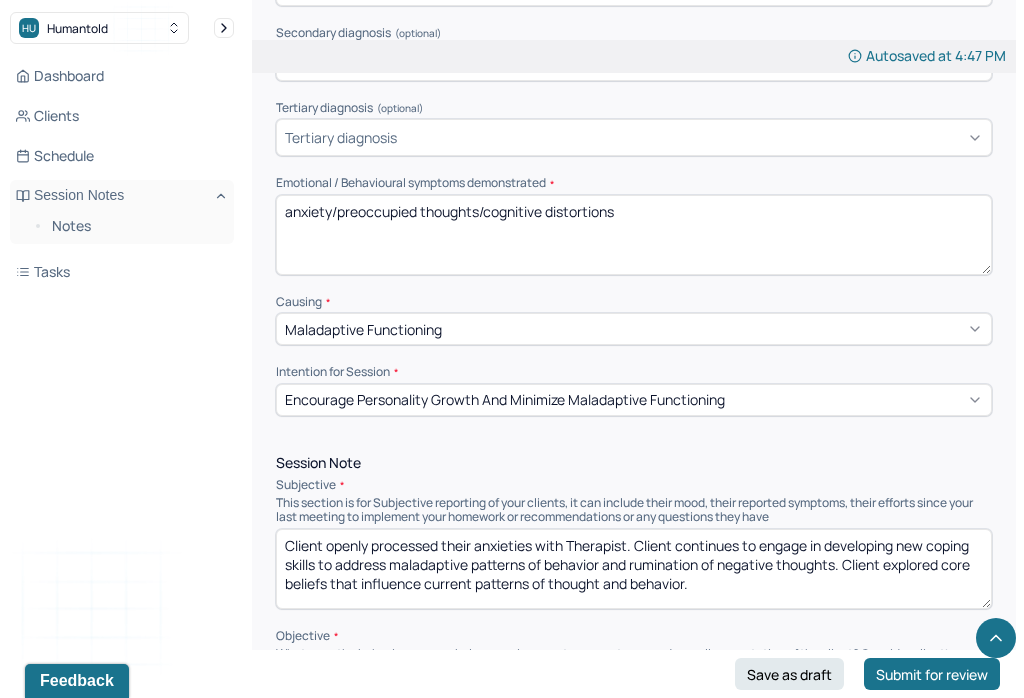 type on "Client openly processed their anxieties with Therapist. Client continues to engage in developing new coping skills to address maladaptive patterns of behavior and rumination of negative thoughts. Client explored core beliefs that influence current patterns of thought and behavior." 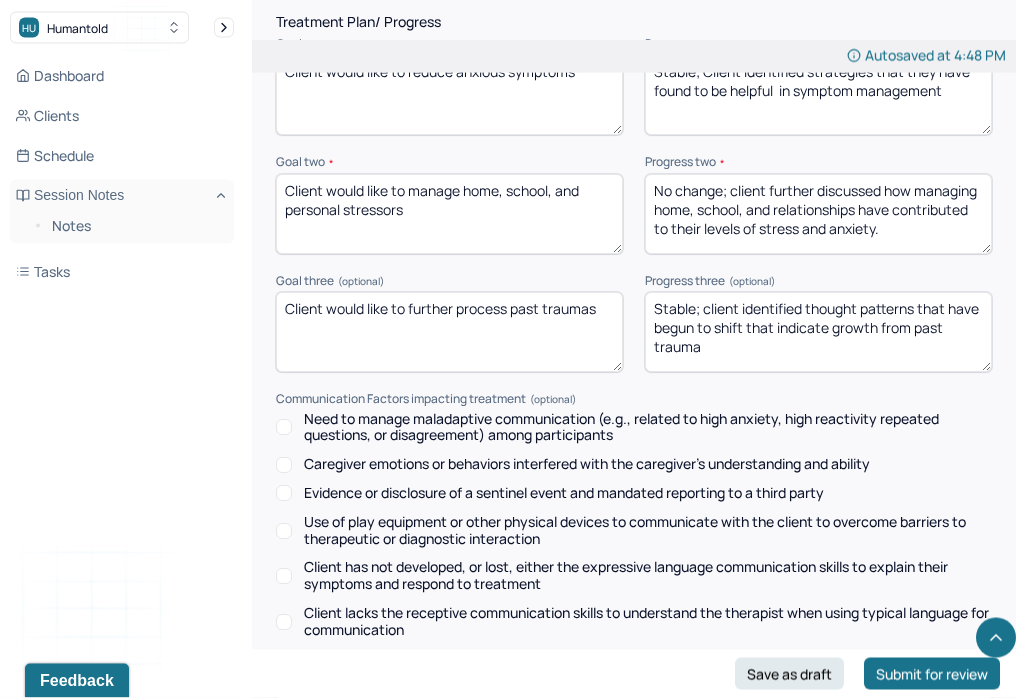 scroll, scrollTop: 3058, scrollLeft: 0, axis: vertical 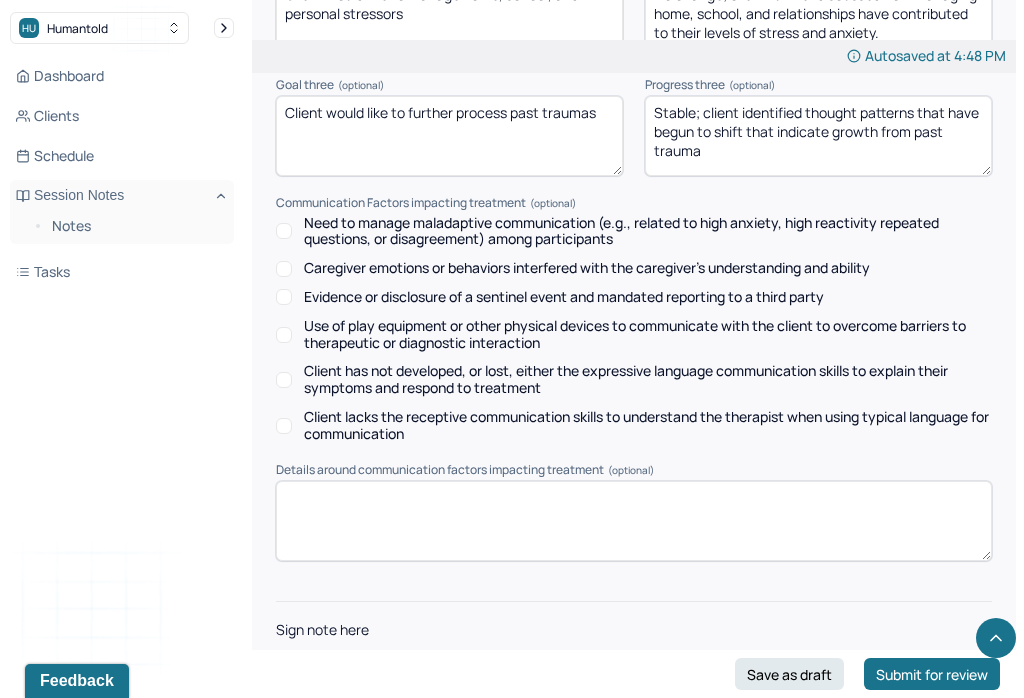 type on "anxiety/rumination/cognitive distortions" 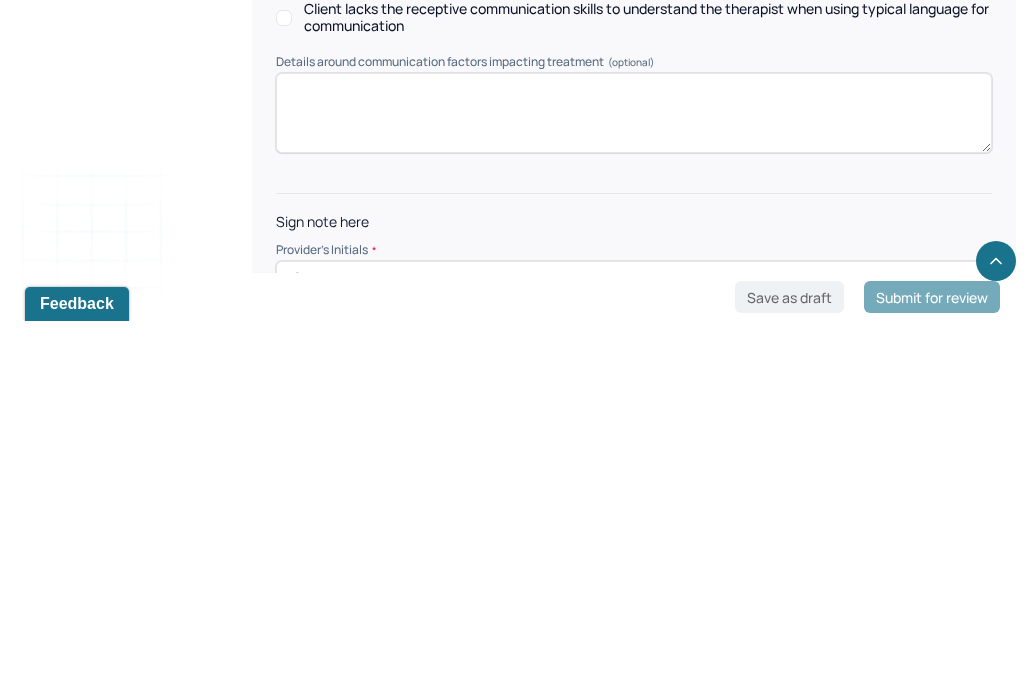 scroll, scrollTop: 3058, scrollLeft: 0, axis: vertical 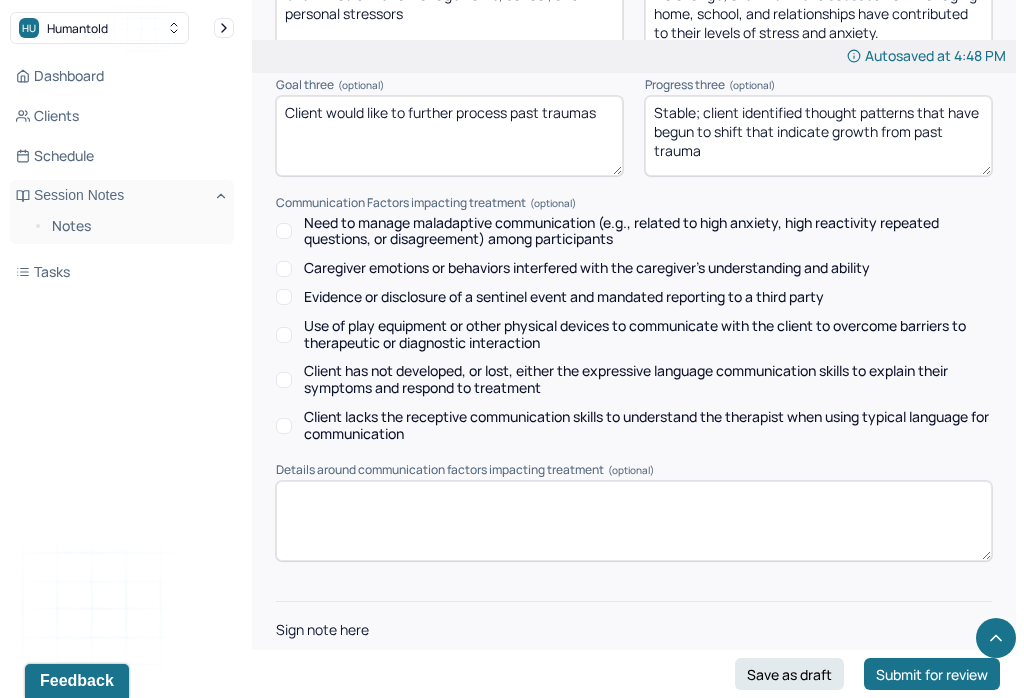 type on "ES" 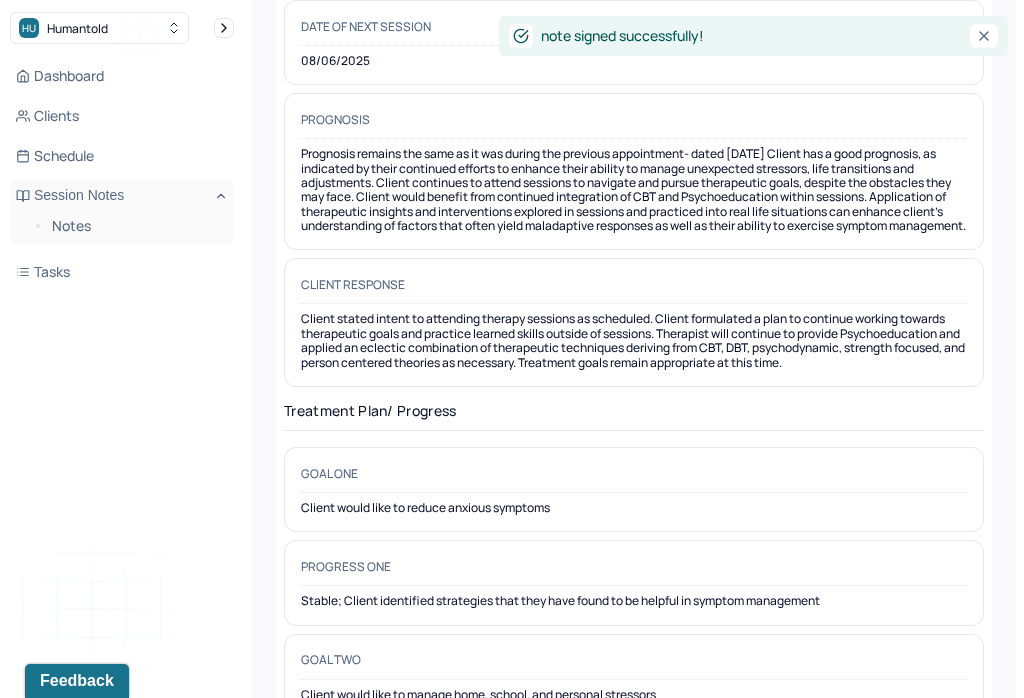 scroll, scrollTop: 0, scrollLeft: 0, axis: both 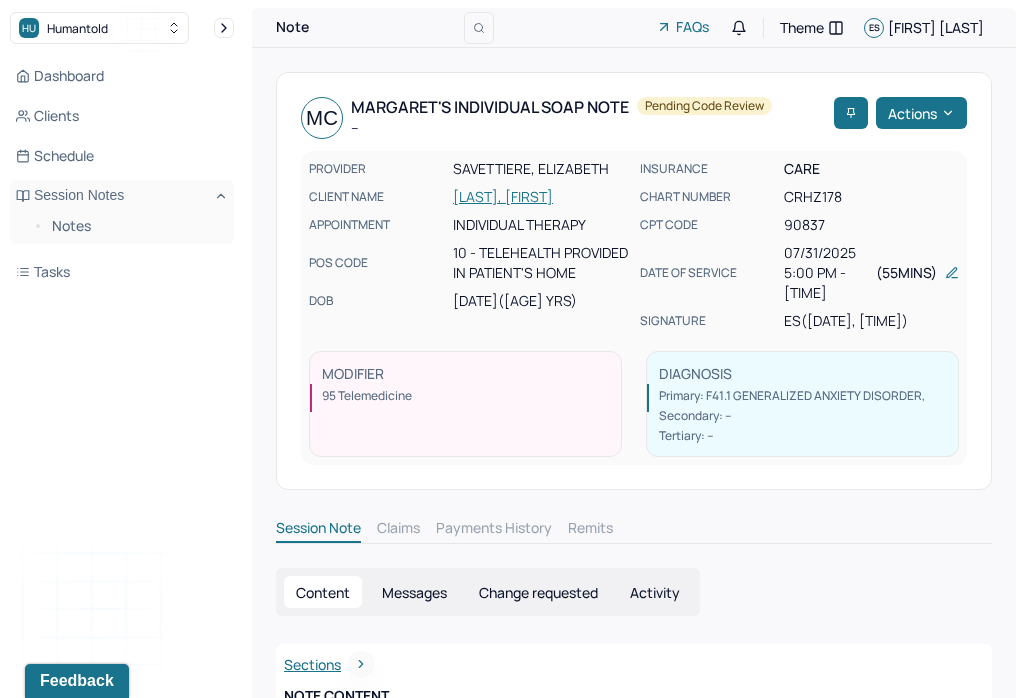 click on "Notes" at bounding box center (135, 226) 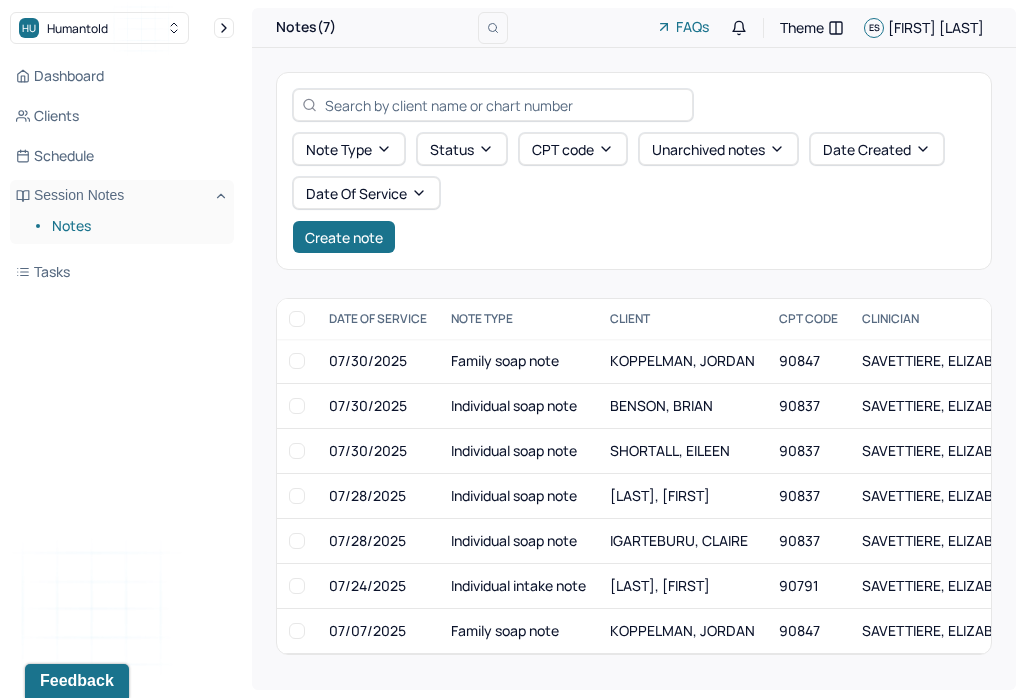 click on "Create note" at bounding box center (344, 237) 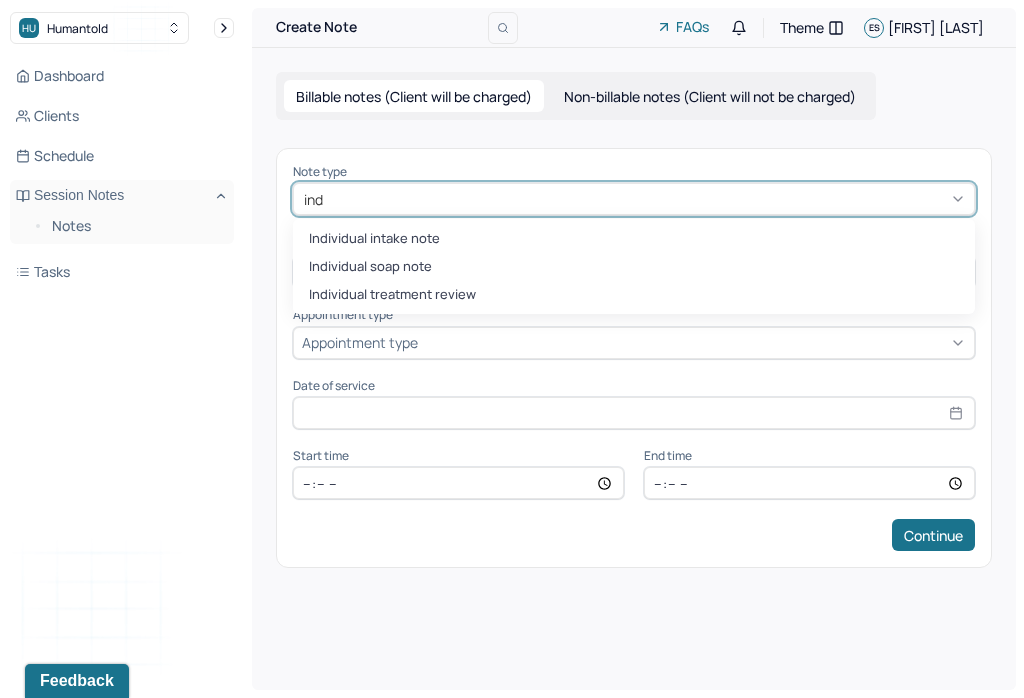 click on "Individual soap note" at bounding box center (634, 267) 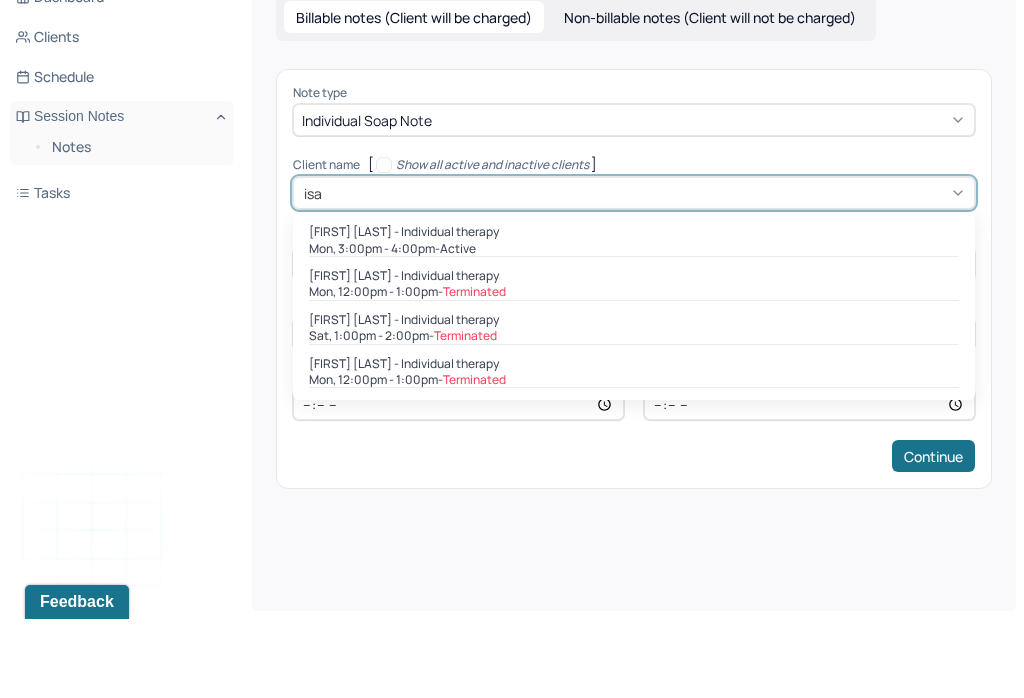 click on "[FIRST] [LAST] - Individual therapy" at bounding box center [404, 311] 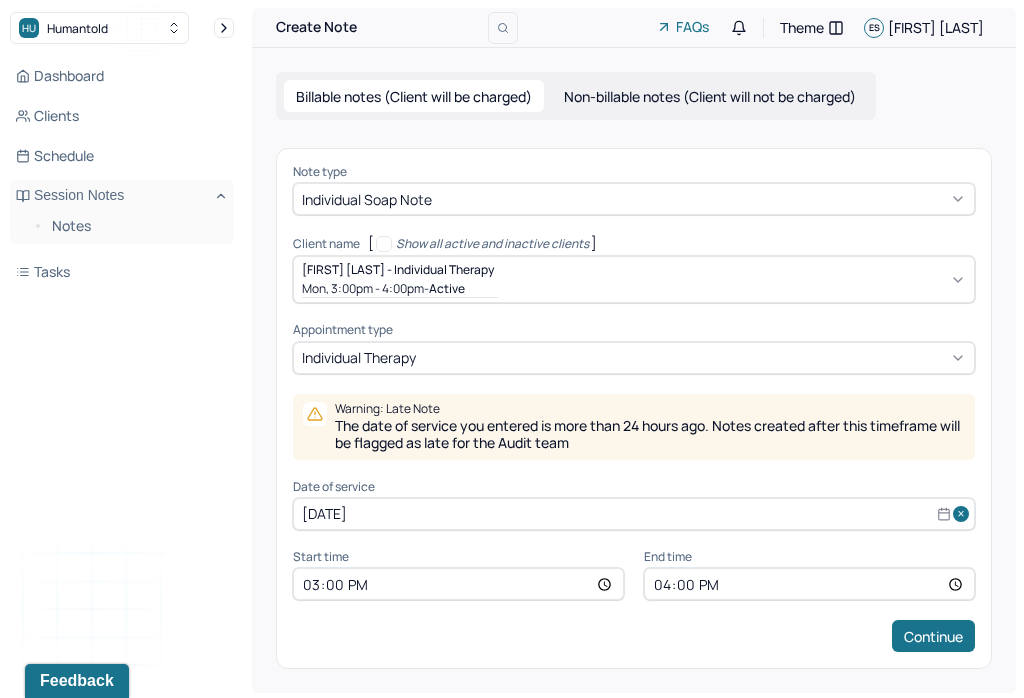 click on "[DATE]" at bounding box center (634, 514) 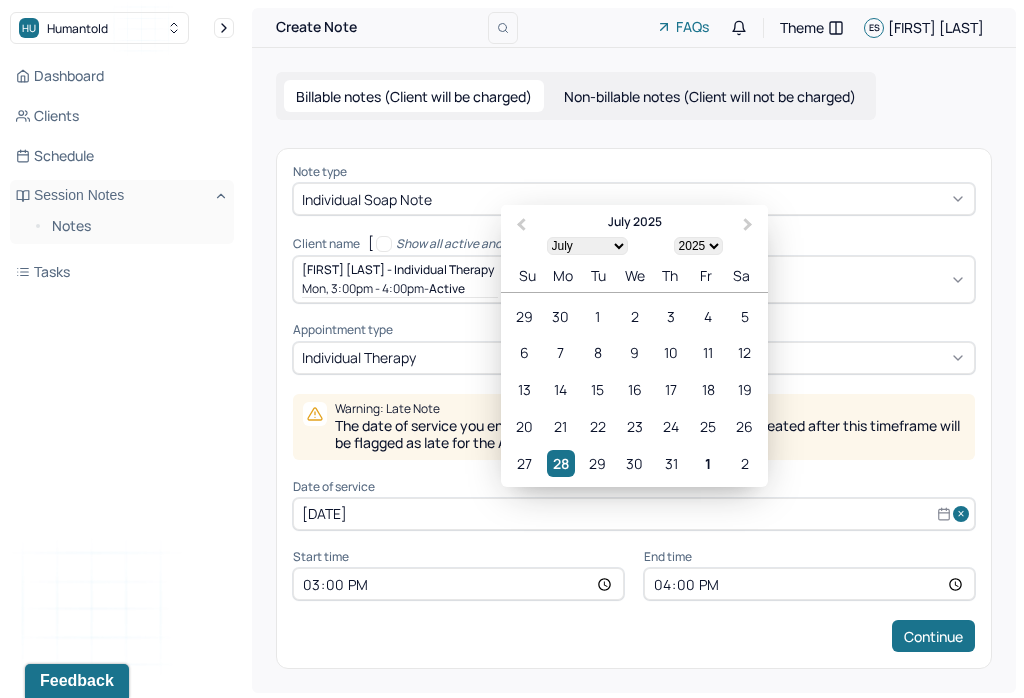 click on "31" at bounding box center (671, 463) 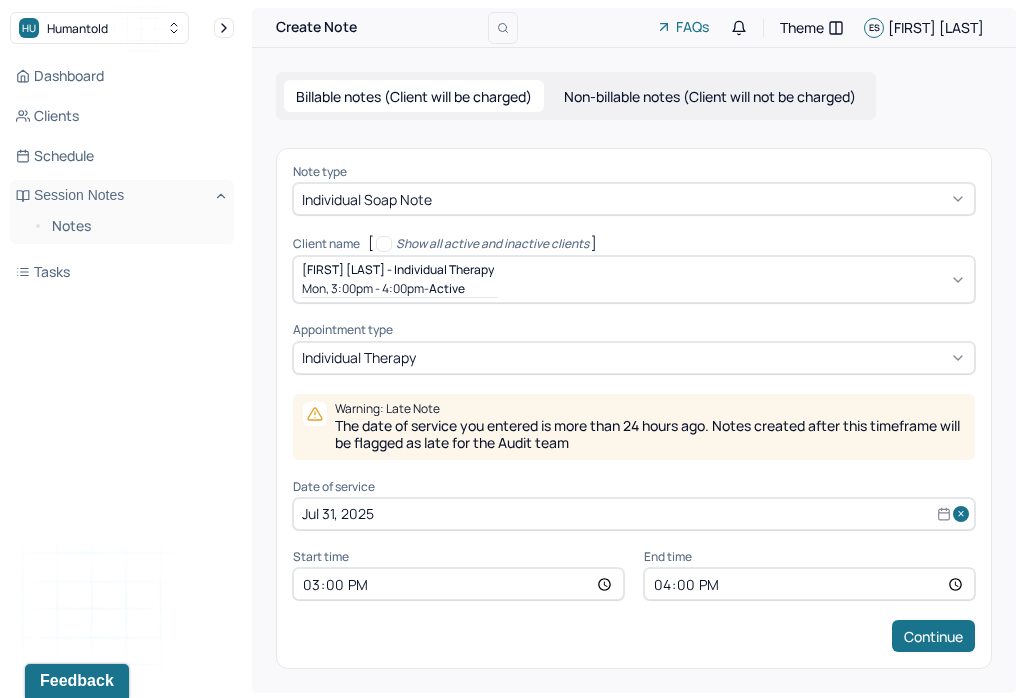 click on "15:00" at bounding box center (458, 584) 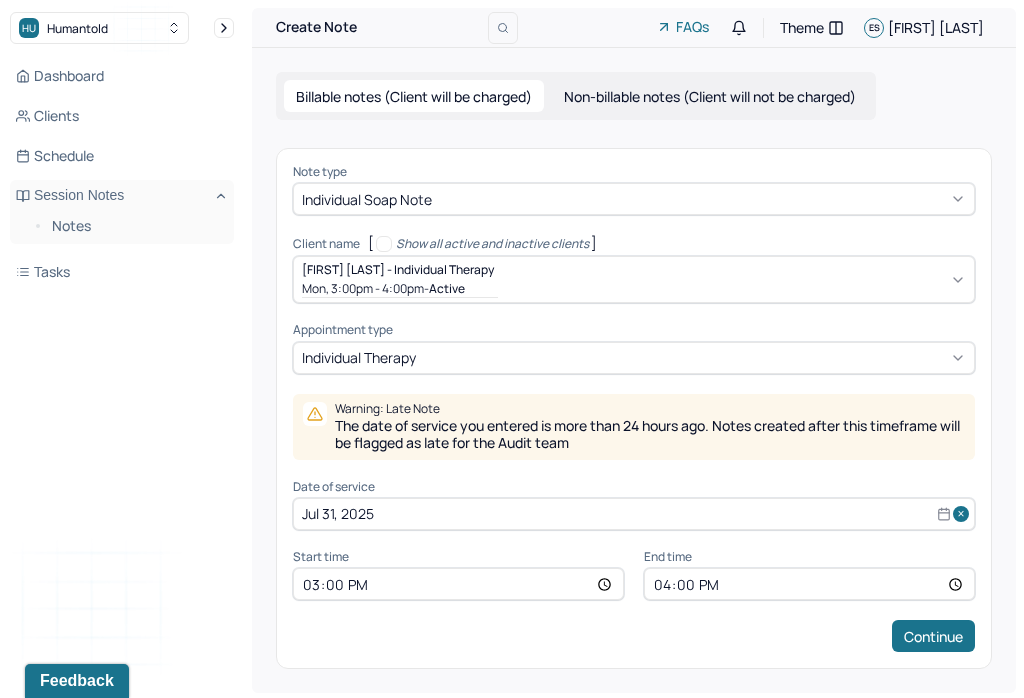 type on "18:00" 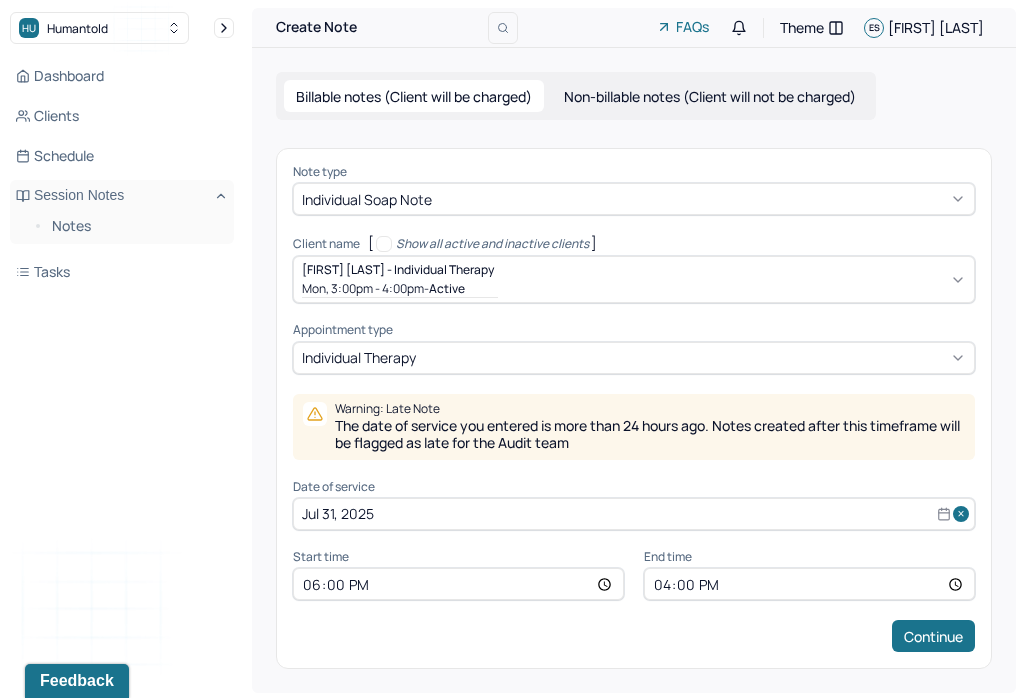click on "16:00" at bounding box center [809, 584] 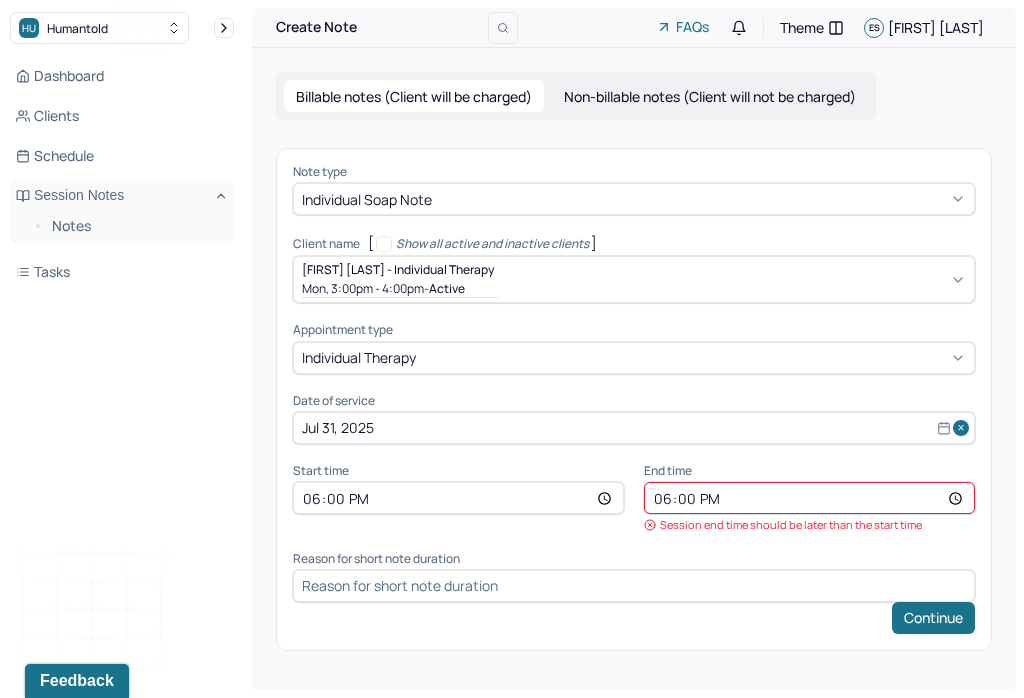 type on "18:55" 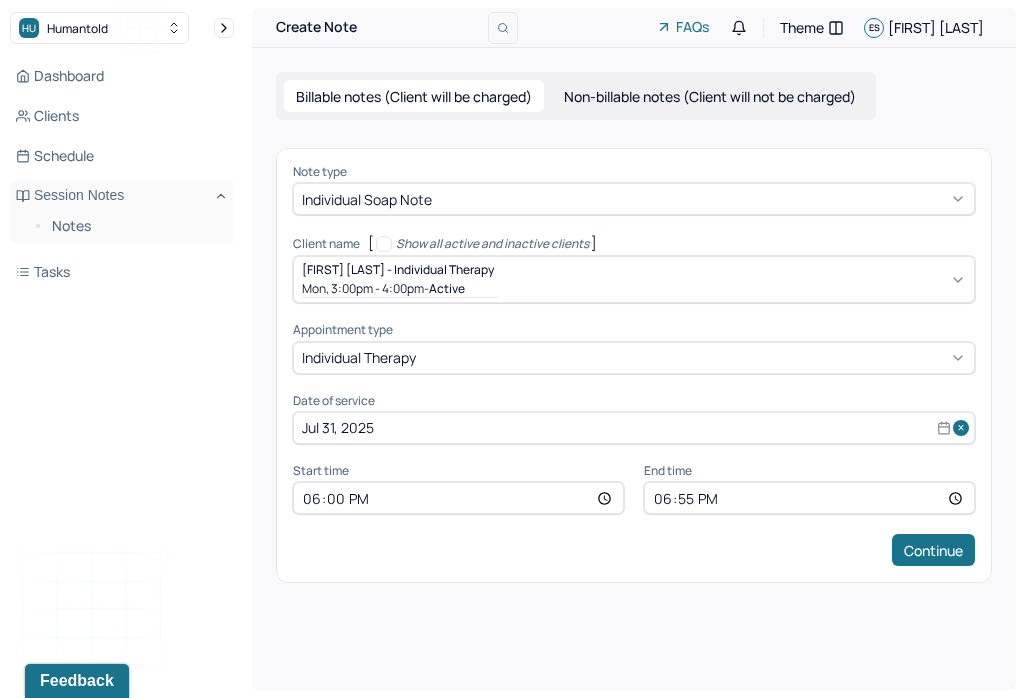 click on "Continue" at bounding box center [933, 550] 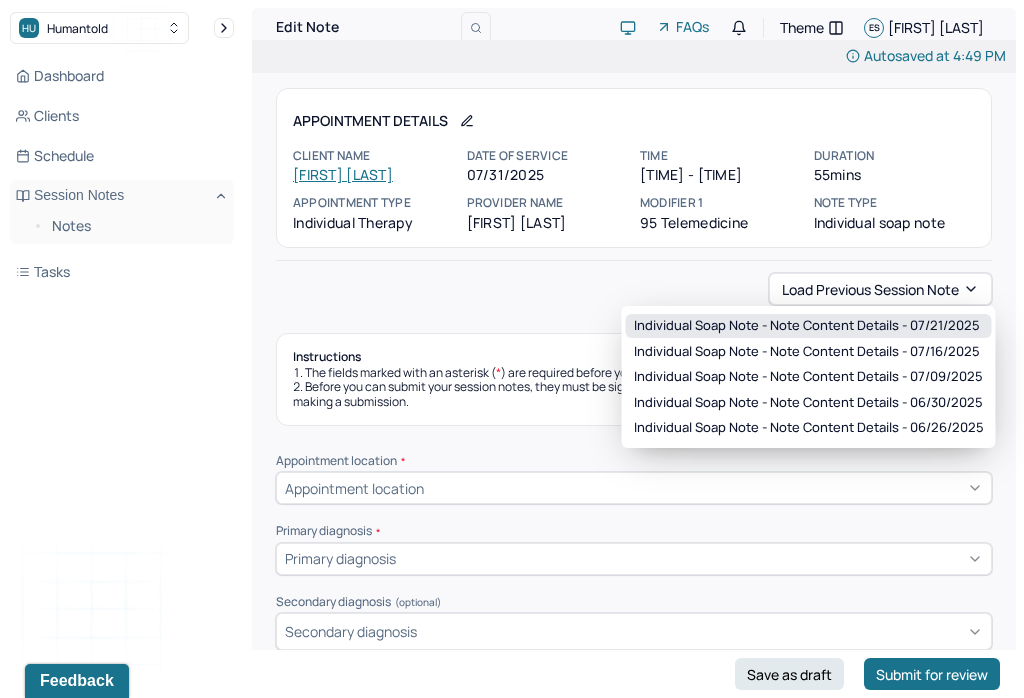 click on "Individual soap note   - Note content Details -   07/21/2025" at bounding box center (807, 326) 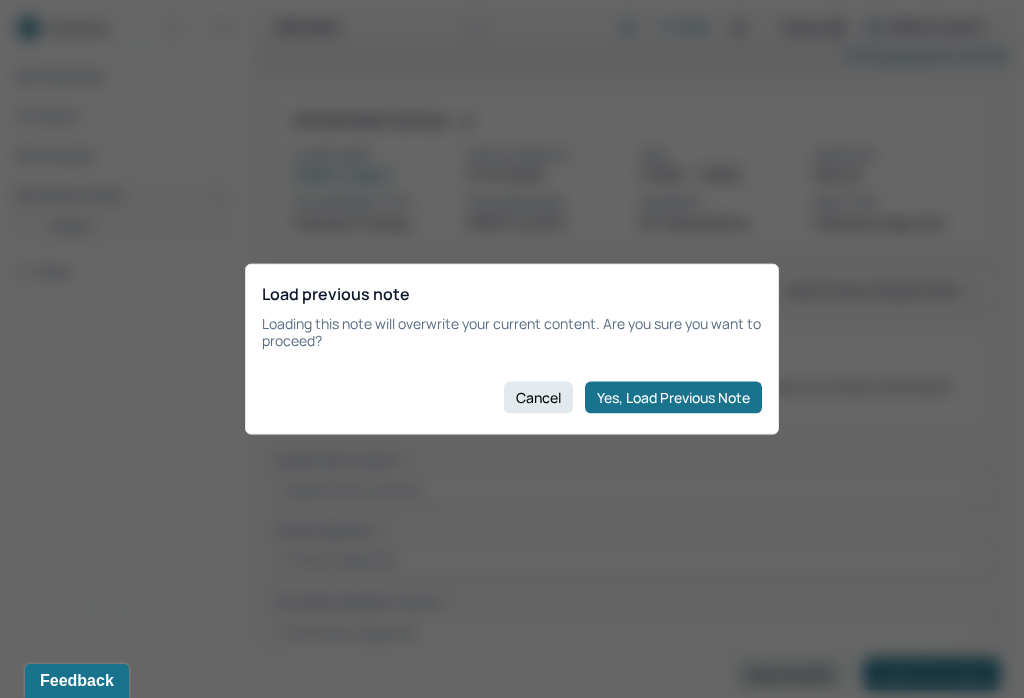 click on "Yes, Load Previous Note" at bounding box center (673, 397) 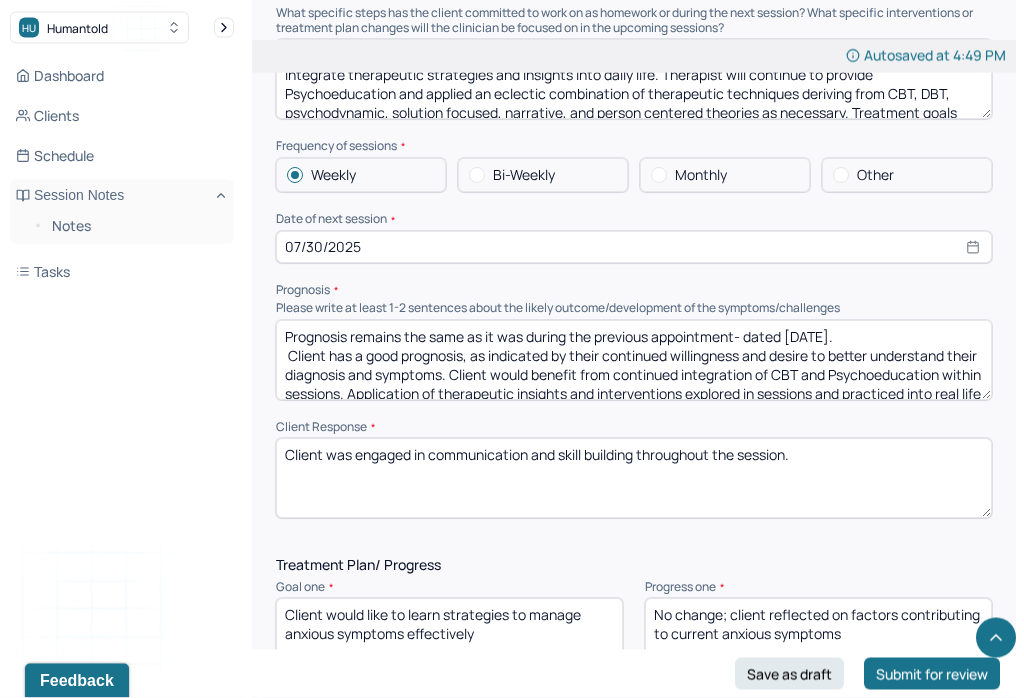 scroll, scrollTop: 2319, scrollLeft: 0, axis: vertical 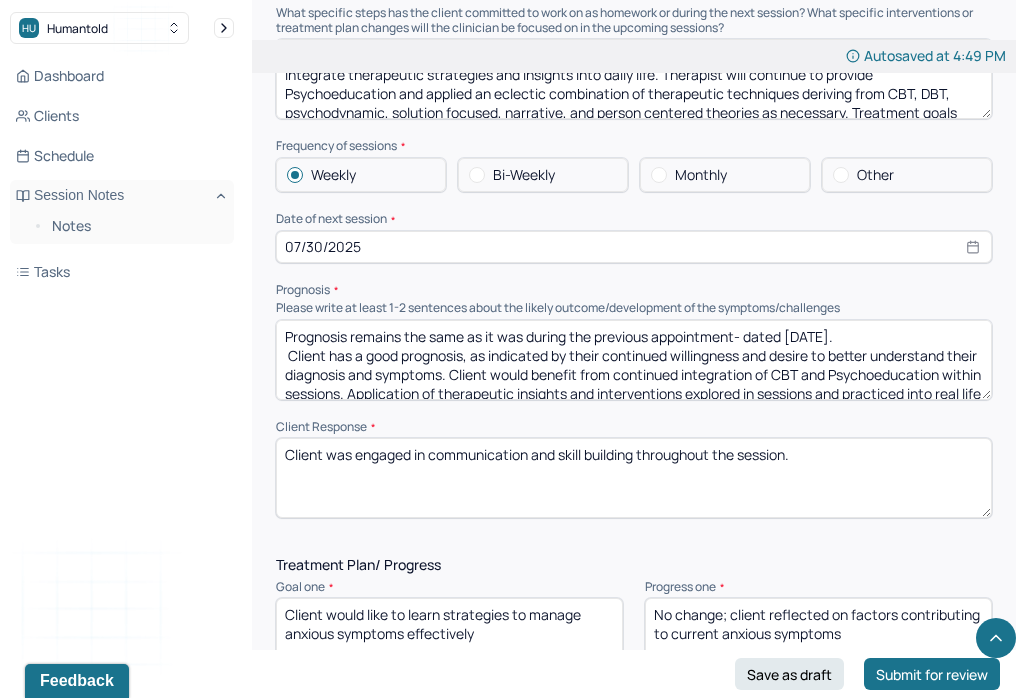 click on "Prognosis remains the same as it was during the previous appointment- dated [DATE].
Client has a good prognosis, as indicated by their continued willingness and desire to better understand their diagnosis and symptoms. Client would benefit from continued integration of CBT and Psychoeducation within sessions. Application of therapeutic insights and interventions explored in sessions and practiced into real life situations can enhance client’s understanding of factors that often yield maladaptive responses as well as their ability to exercise symptom management." at bounding box center (634, 360) 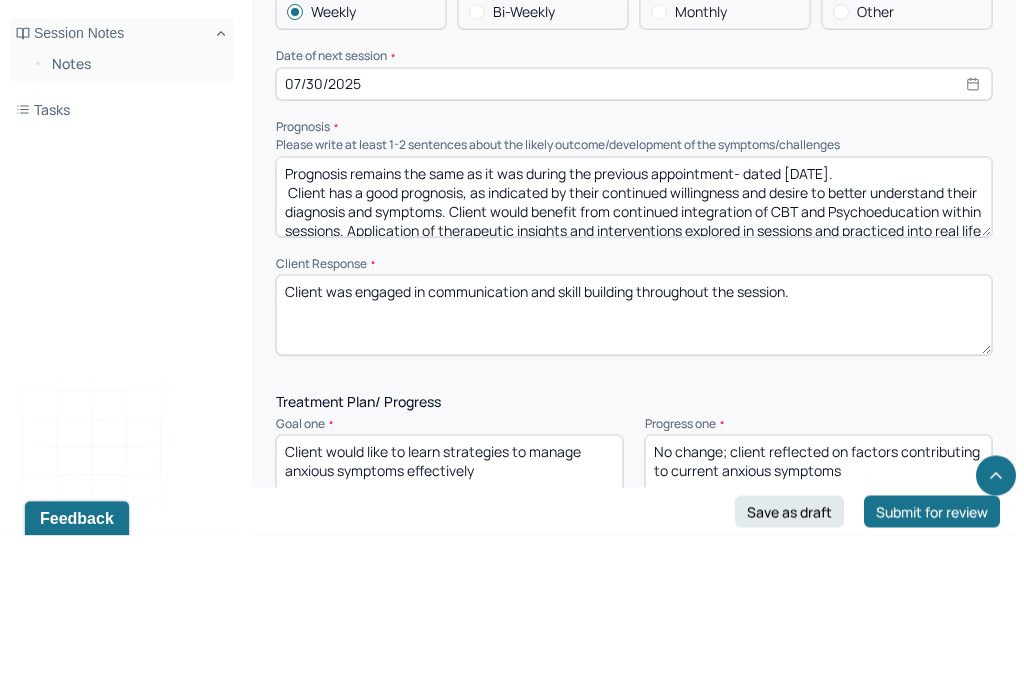 click on "Prognosis remains the same as it was during the previous appointment- dated [DATE].
Client has a good prognosis, as indicated by their continued willingness and desire to better understand their diagnosis and symptoms. Client would benefit from continued integration of CBT and Psychoeducation within sessions. Application of therapeutic insights and interventions explored in sessions and practiced into real life situations can enhance client’s understanding of factors that often yield maladaptive responses as well as their ability to exercise symptom management." at bounding box center (634, 360) 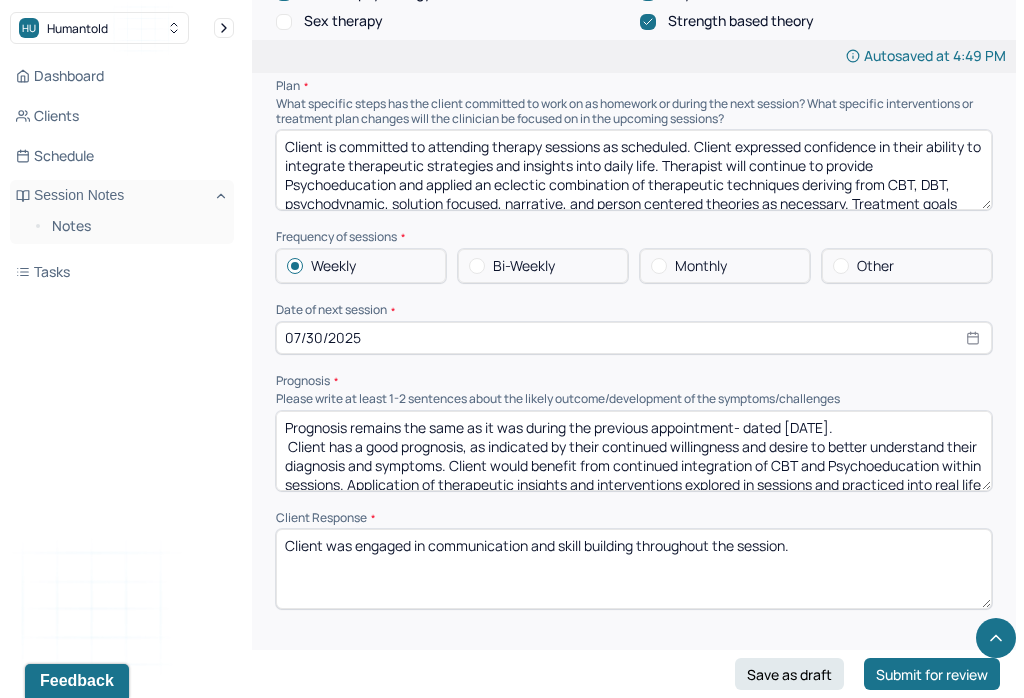 scroll, scrollTop: 2227, scrollLeft: 0, axis: vertical 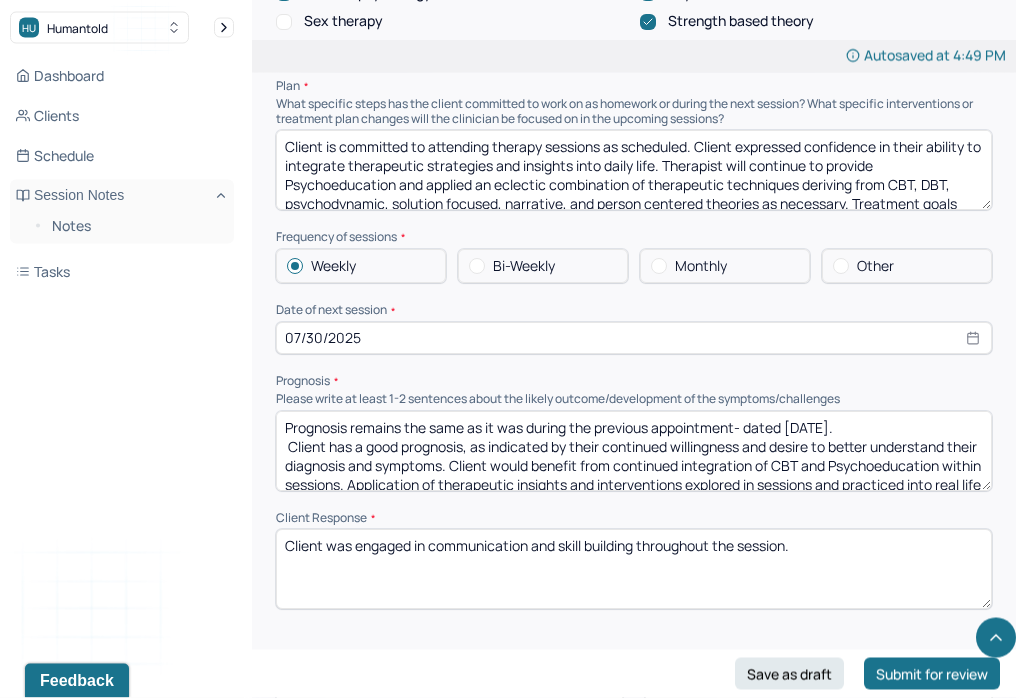 type on "Prognosis remains the same as it was during the previous appointment- dated [DATE].
Client has a good prognosis, as indicated by their continued willingness and desire to better understand their diagnosis and symptoms. Client would benefit from continued integration of CBT and Psychoeducation within sessions. Application of therapeutic insights and interventions explored in sessions and practiced into real life situations can enhance client’s understanding of factors that often yield maladaptive responses as well as their ability to exercise symptom management." 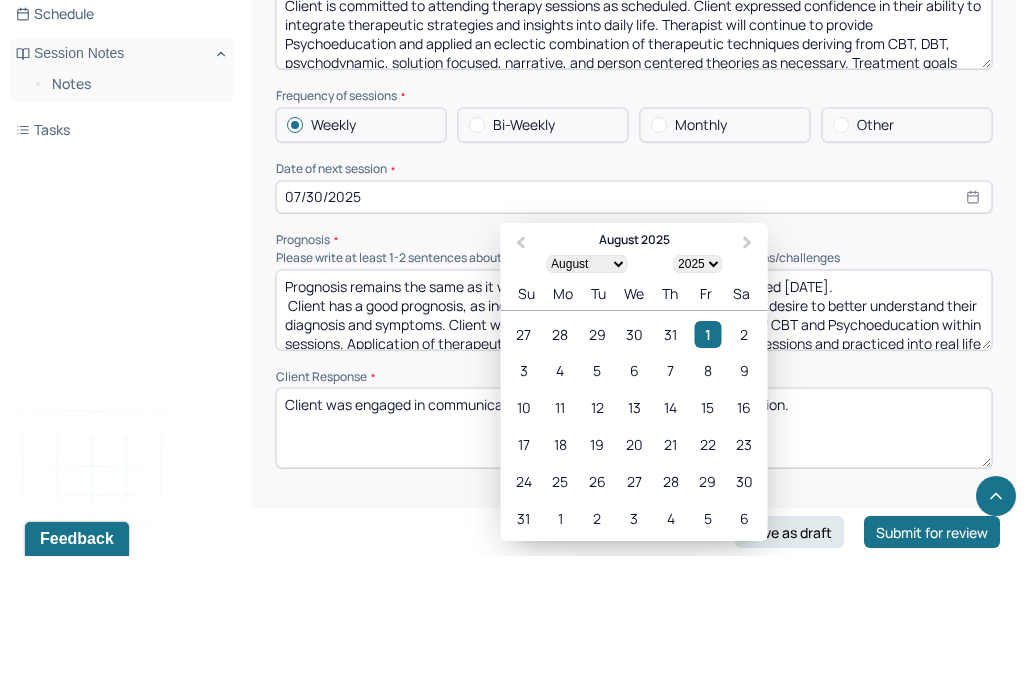scroll, scrollTop: 2370, scrollLeft: 0, axis: vertical 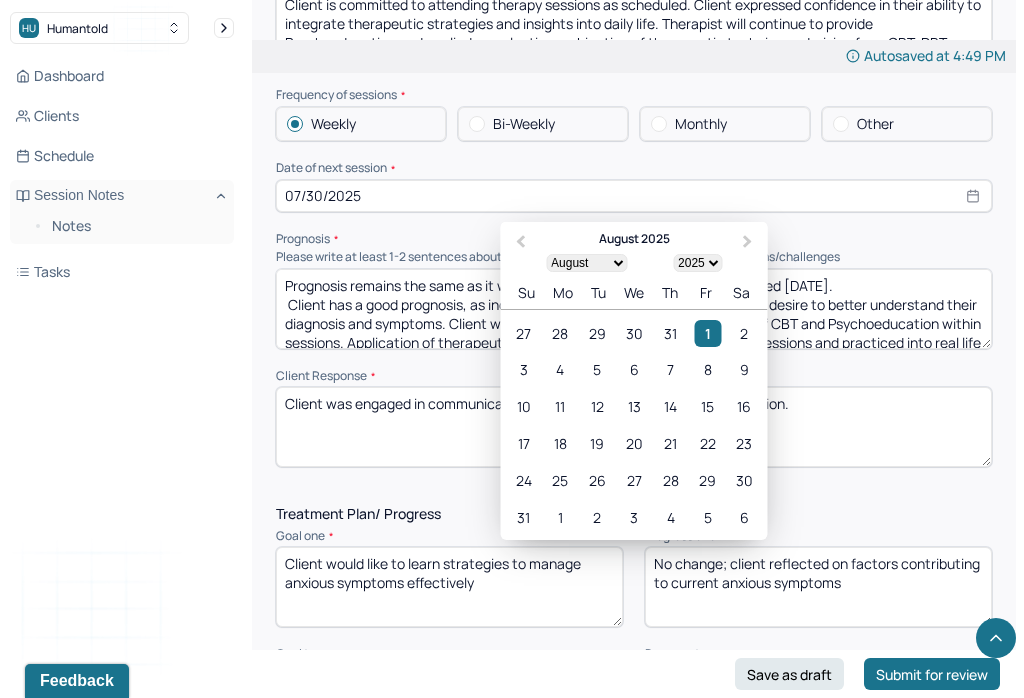 click on "31" at bounding box center (670, 332) 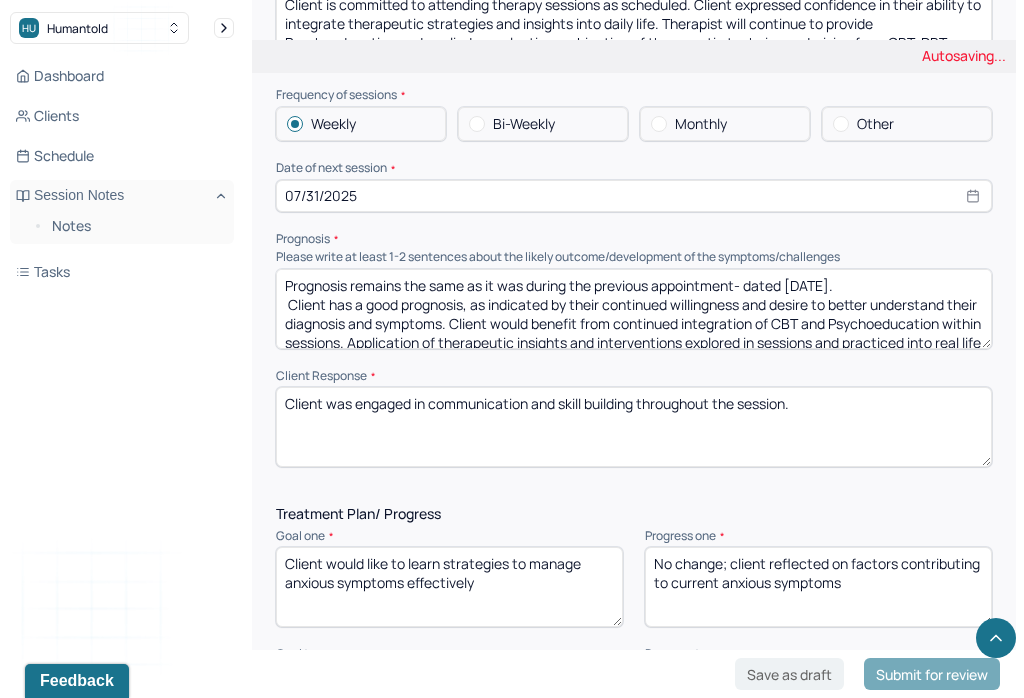 click on "07/31/2025" at bounding box center (634, 196) 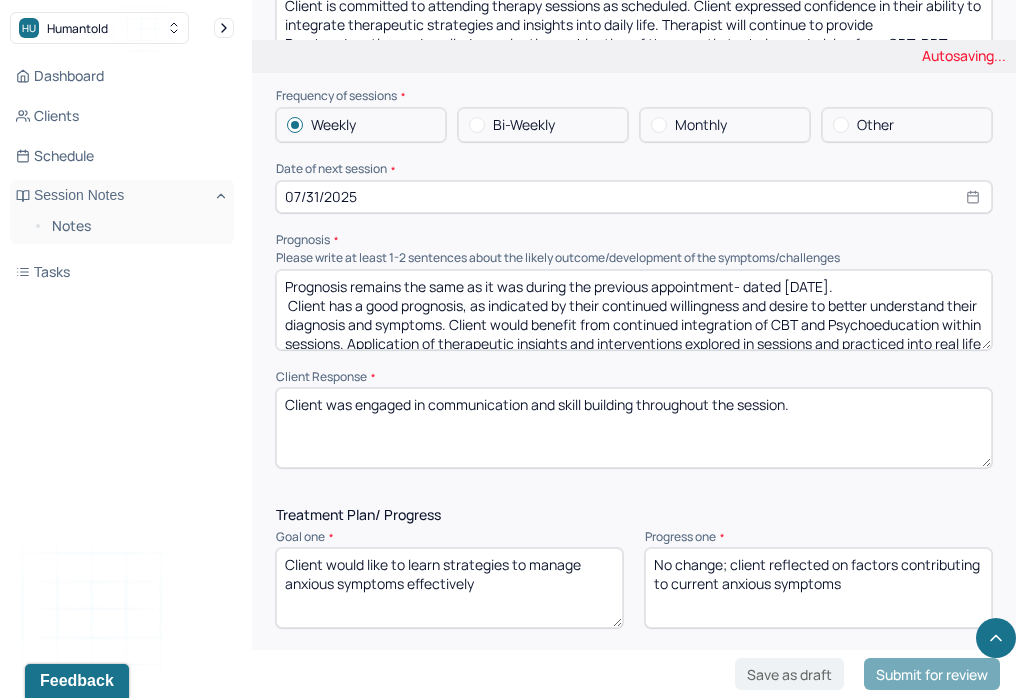 select on "6" 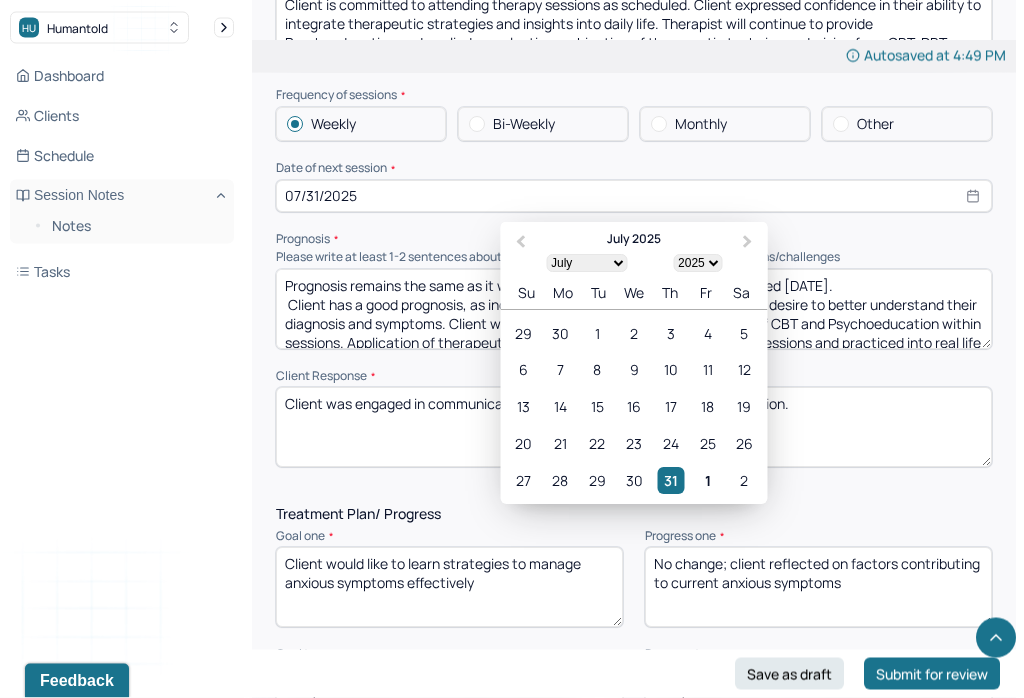 click on "Next Month" at bounding box center (748, 242) 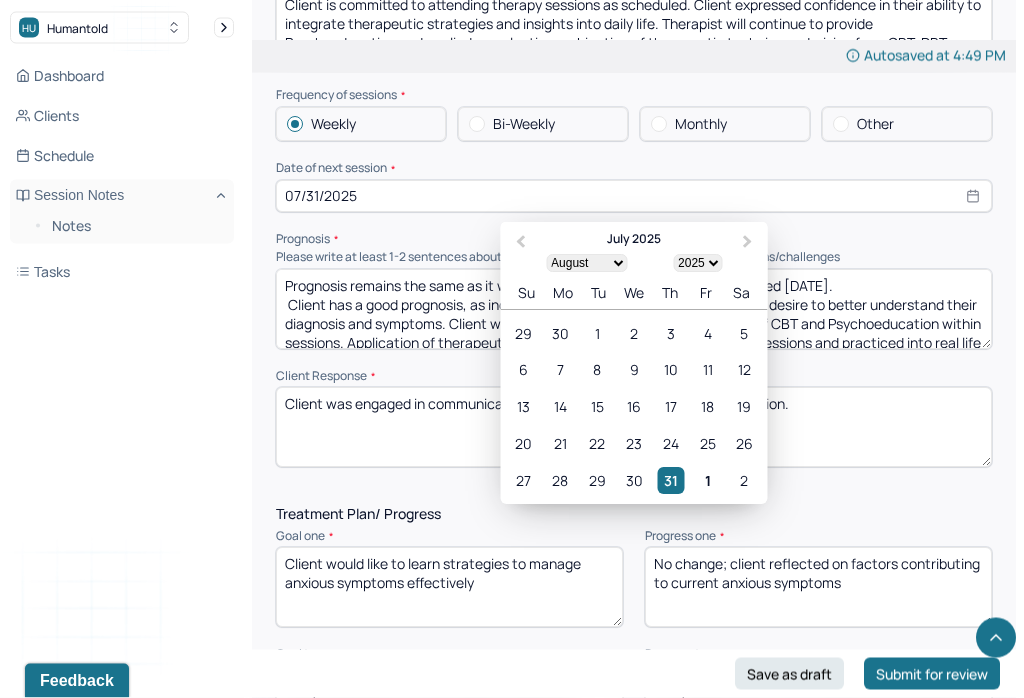 scroll, scrollTop: 2370, scrollLeft: 0, axis: vertical 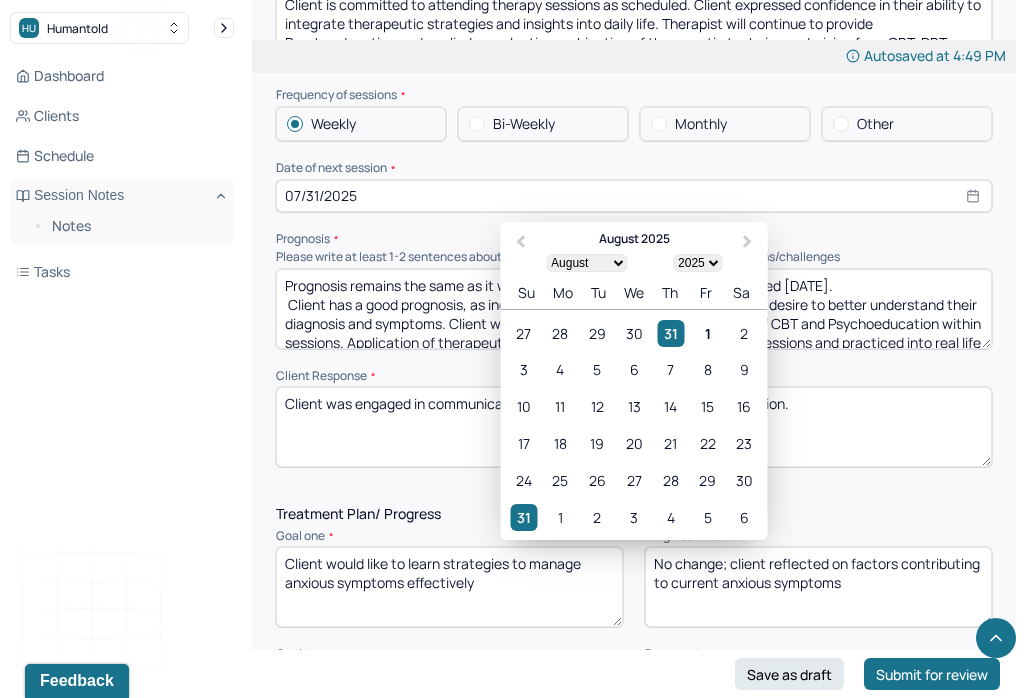 click on "4" at bounding box center [560, 369] 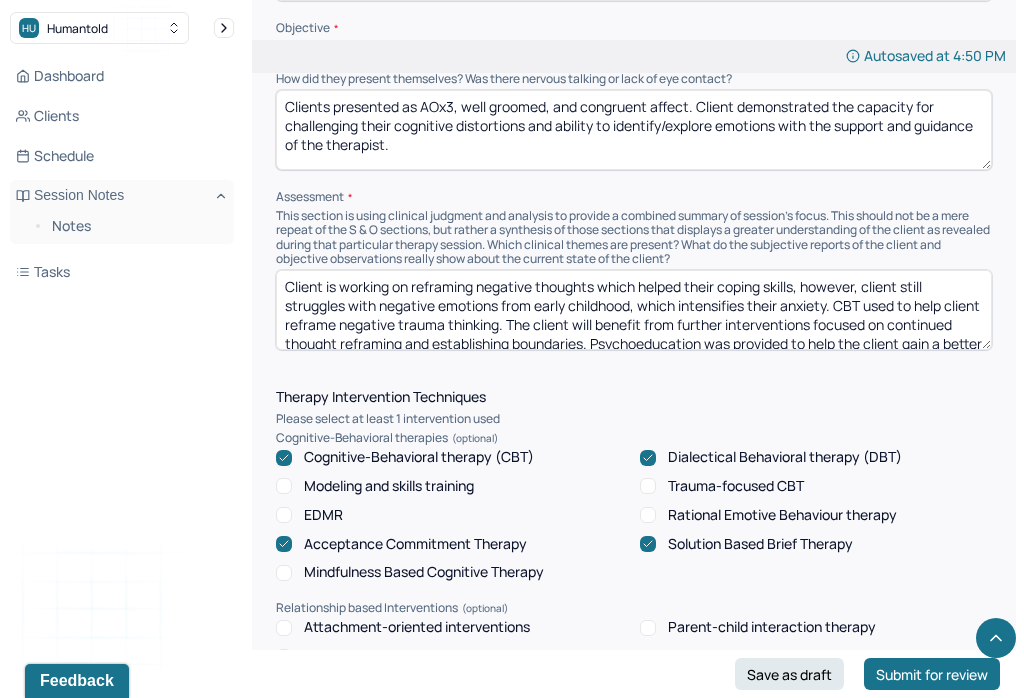 scroll, scrollTop: 1393, scrollLeft: 0, axis: vertical 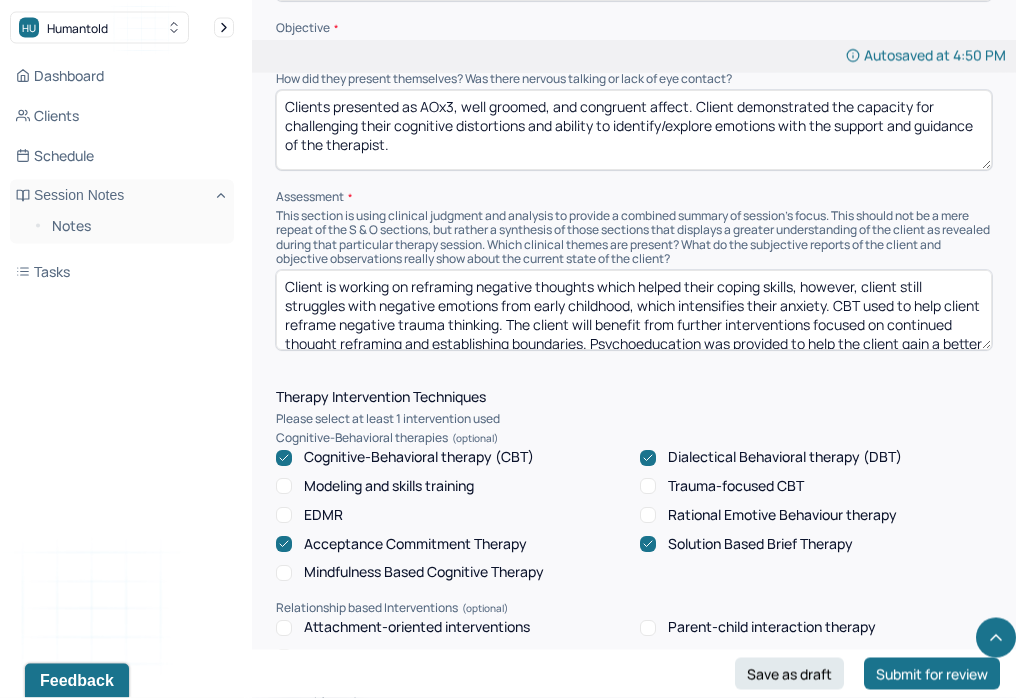 click on "Client is working on reframing negative thoughts which helped their coping skills, however, client still struggles with negative emotions from early childhood, which intensifies their anxiety. CBT used to help client reframe negative trauma thinking. The client will benefit from further interventions focused on continued thought reframing and establishing boundaries. Psychoeducation was provided to help the client gain a better understanding of their symptoms, its triggers, and coping strategies." at bounding box center (634, 311) 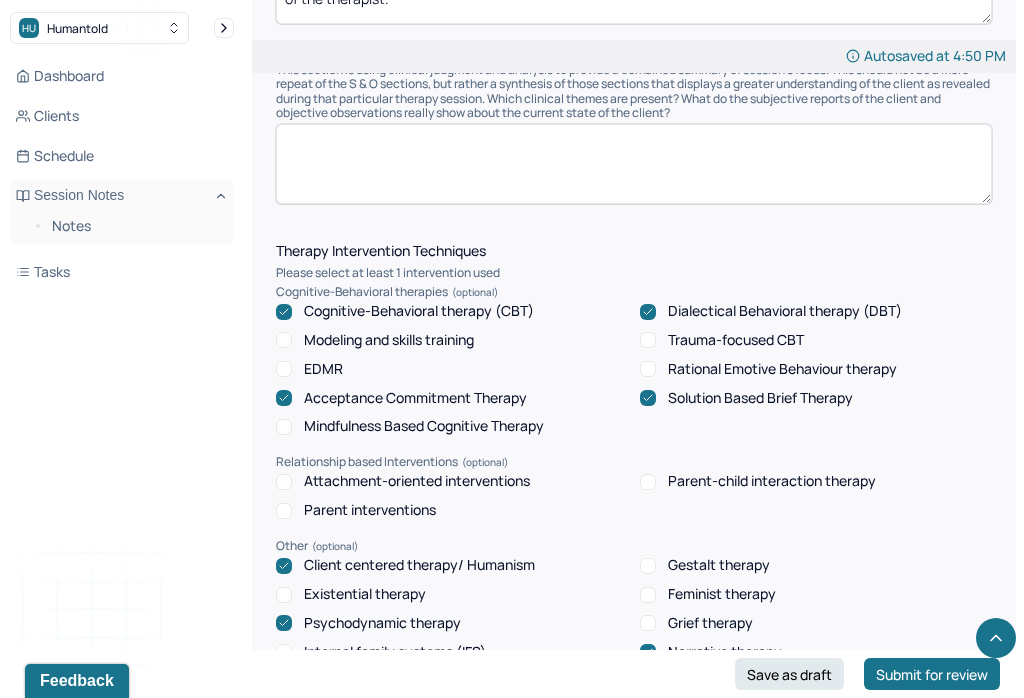 scroll, scrollTop: 1393, scrollLeft: 0, axis: vertical 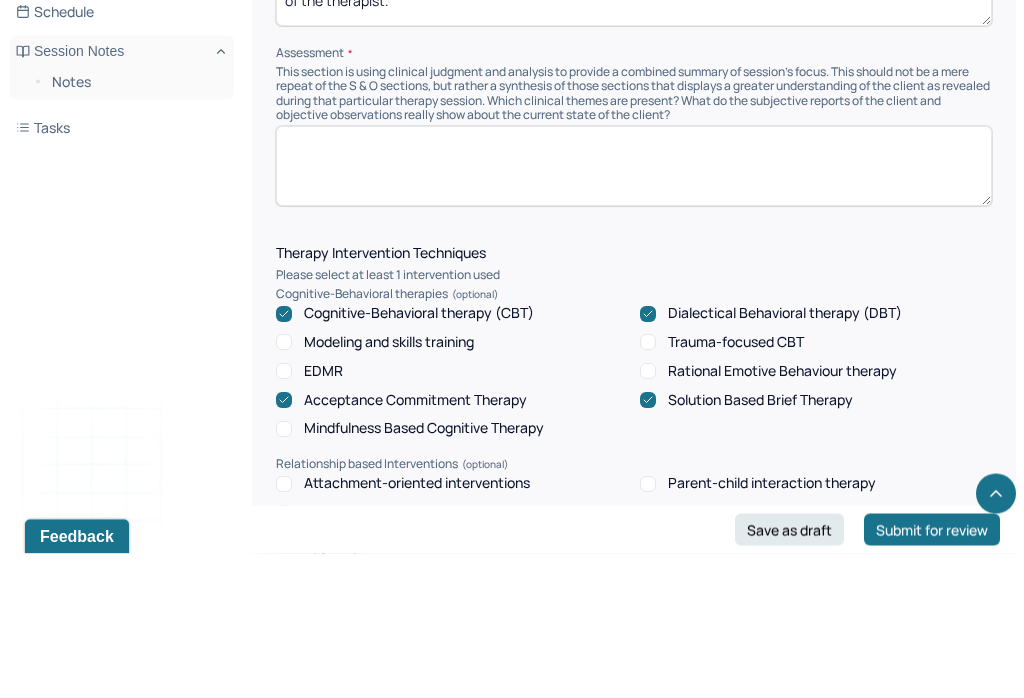 click at bounding box center [634, 311] 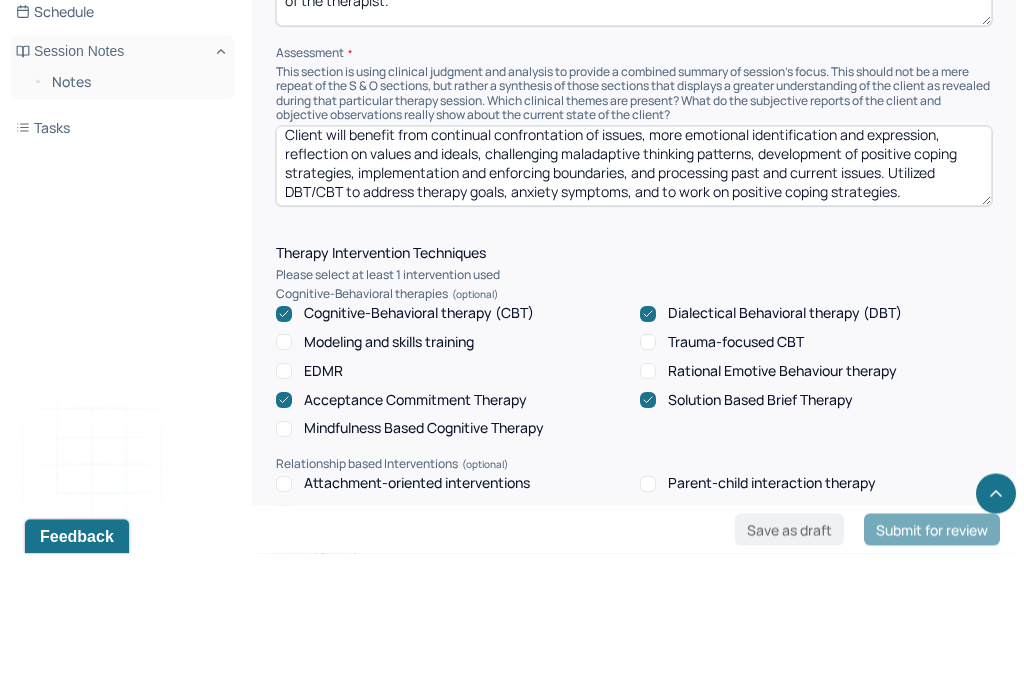 scroll, scrollTop: 0, scrollLeft: 0, axis: both 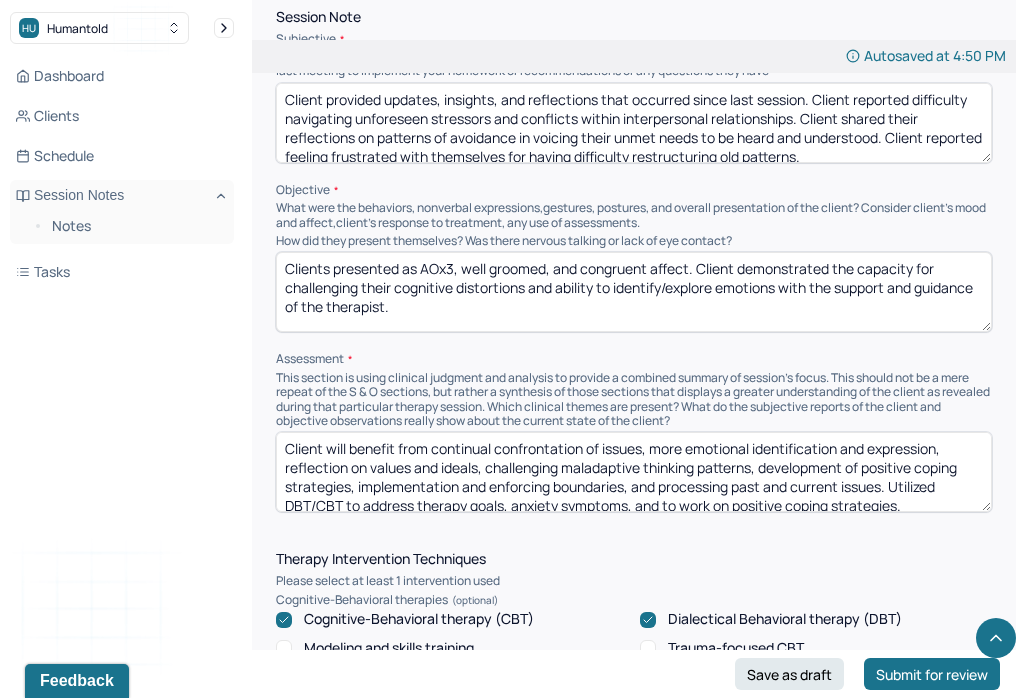 type on "Client will benefit from continual confrontation of issues, more emotional identification and expression, reflection on values and ideals, challenging maladaptive thinking patterns, development of positive coping strategies, implementation and enforcing boundaries, and processing past and current issues. Utilized DBT/CBT to address therapy goals, anxiety symptoms, and to work on positive coping strategies." 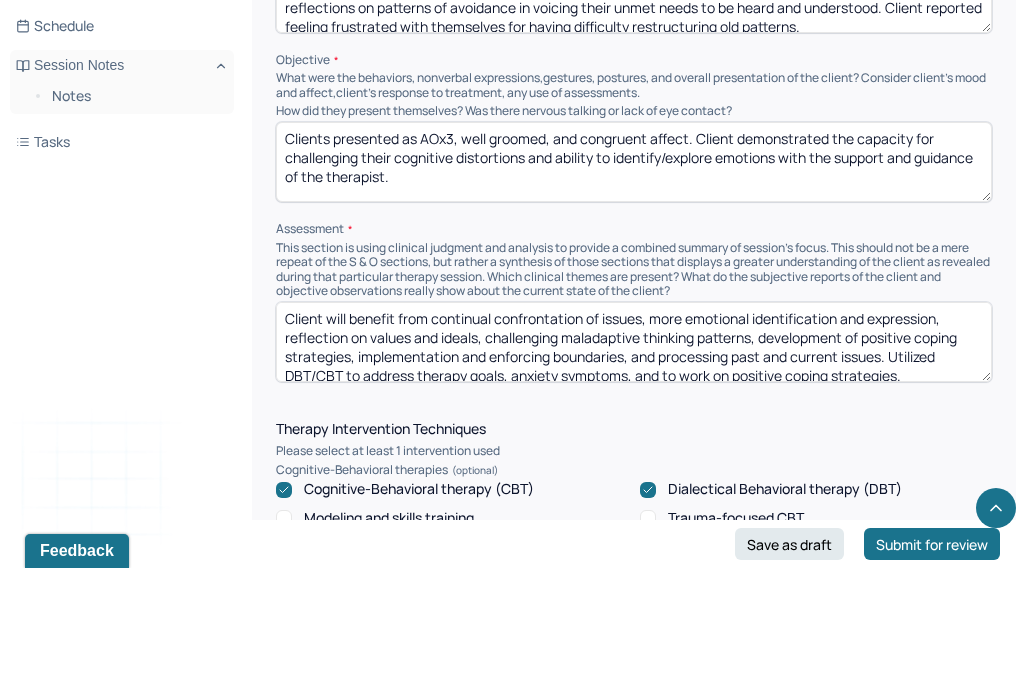 click on "Clients presented as AOx3, well groomed, and congruent affect. Client demonstrated the capacity for challenging their cognitive distortions and ability to identify/explore emotions with the support and guidance of the therapist." at bounding box center (634, 292) 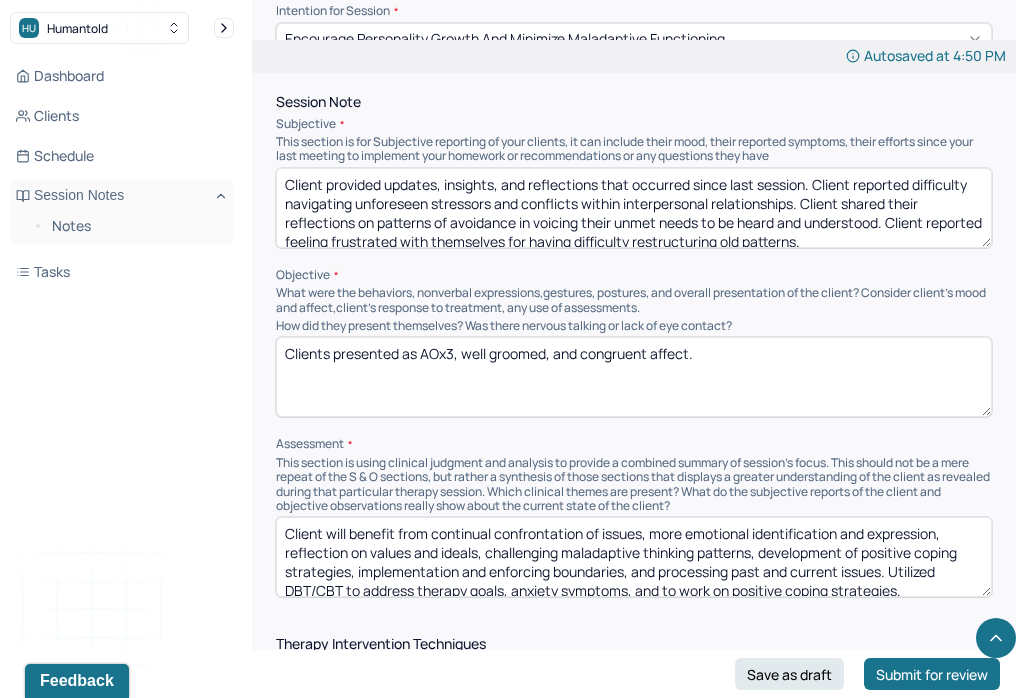 type on "Clients presented as AOx3, well groomed, and congruent affect." 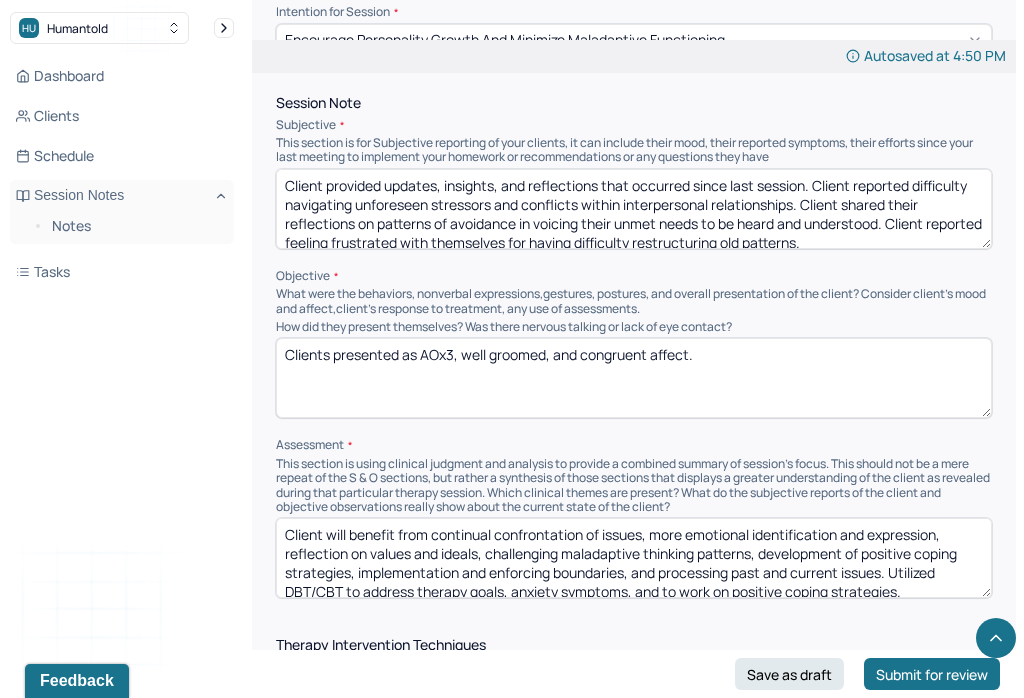 click on "Client provided updates, insights, and reflections that occurred since last session. Client reported difficulty navigating unforeseen stressors and conflicts within interpersonal relationships. Client shared their reflections on patterns of avoidance in voicing their unmet needs to be heard and understood. Client reported feeling frustrated with themselves for having difficulty restructuring old patterns." at bounding box center [634, 209] 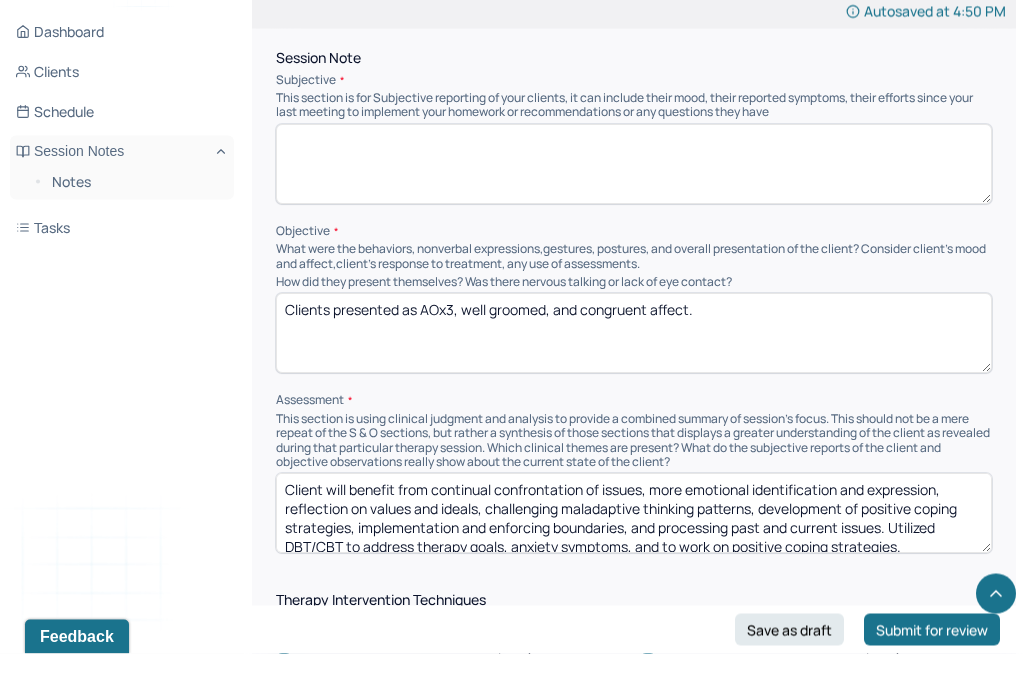 click at bounding box center (634, 209) 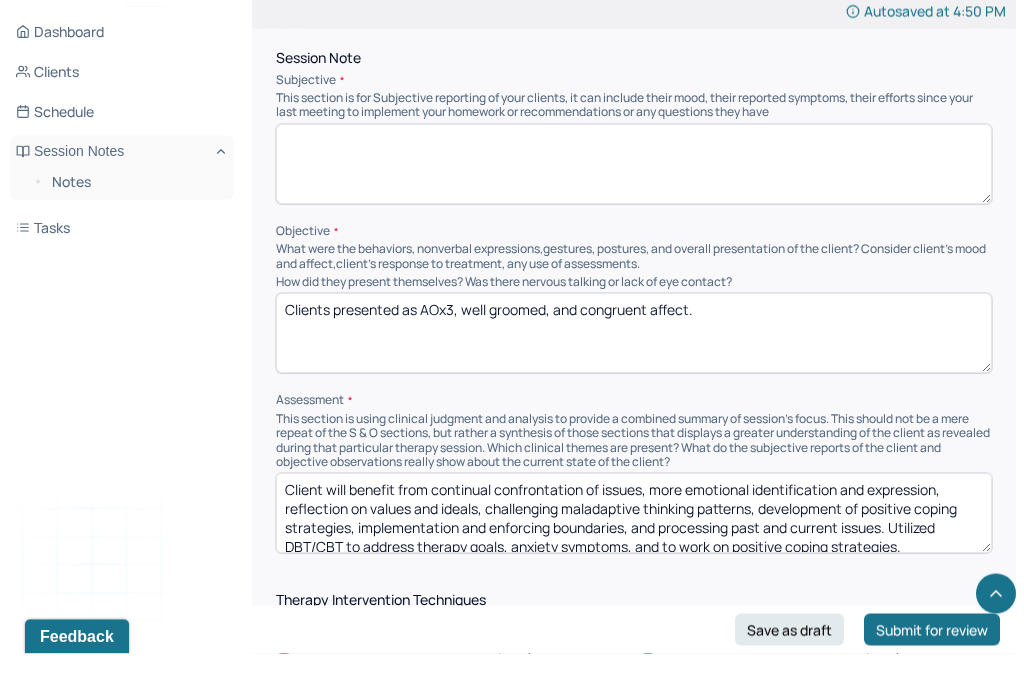 paste on "Client openly processed their anxieties with Therapist. Client continues to engage in developing new coping skills to address maladaptive patterns of behavior and rumination of negative thoughts. Client explored core beliefs that influence current patterns of thought and behavior." 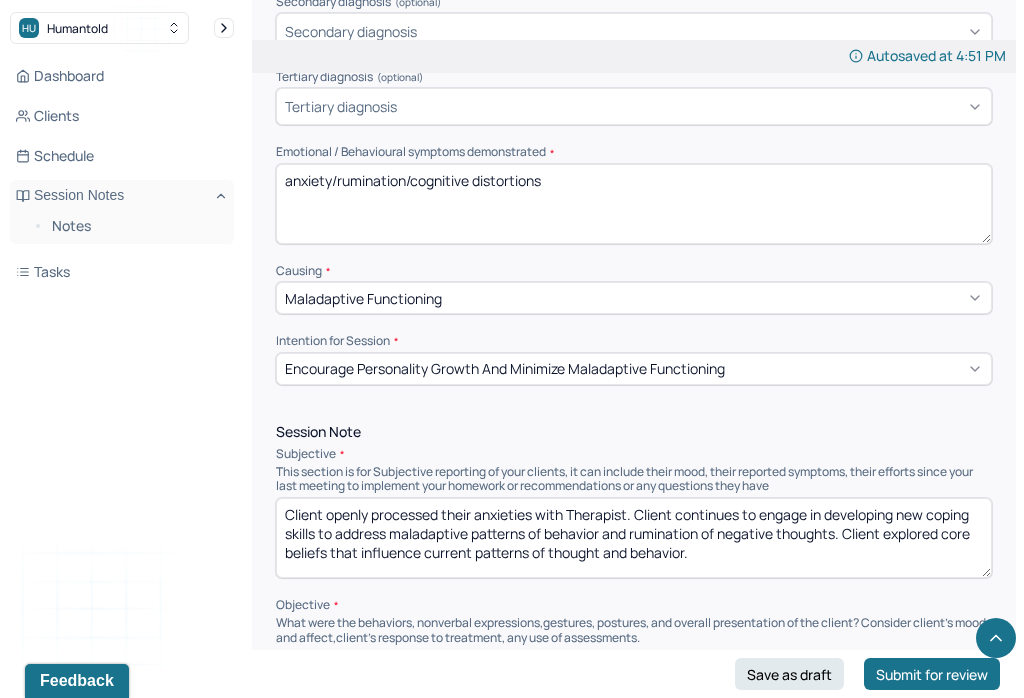 scroll, scrollTop: 795, scrollLeft: 0, axis: vertical 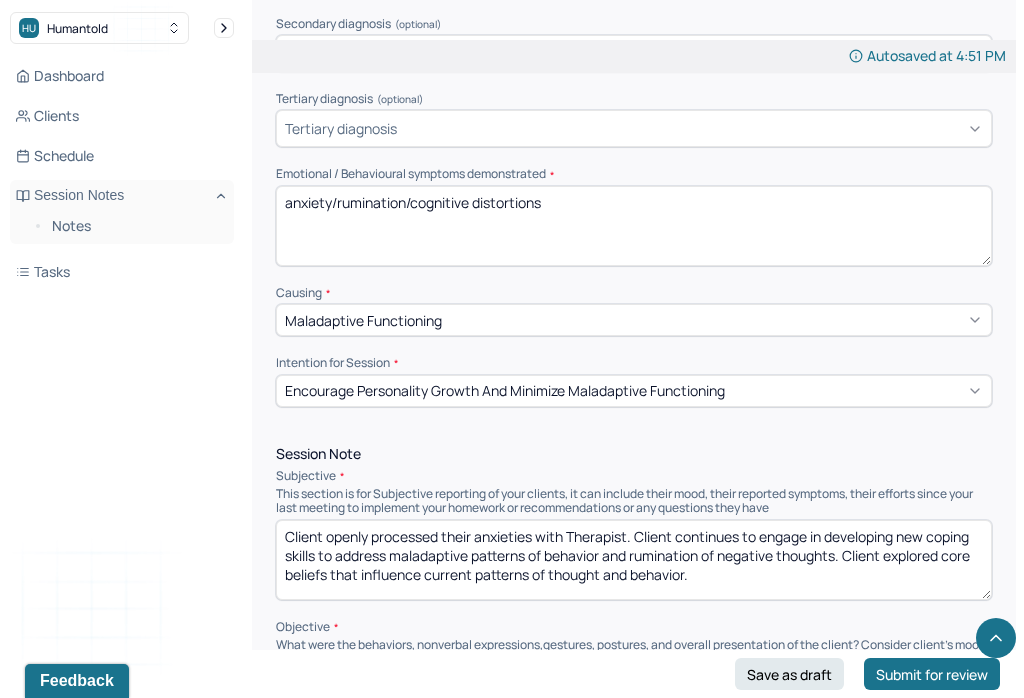 type on "Client openly processed their anxieties with Therapist. Client continues to engage in developing new coping skills to address maladaptive patterns of behavior and rumination of negative thoughts. Client explored core beliefs that influence current patterns of thought and behavior." 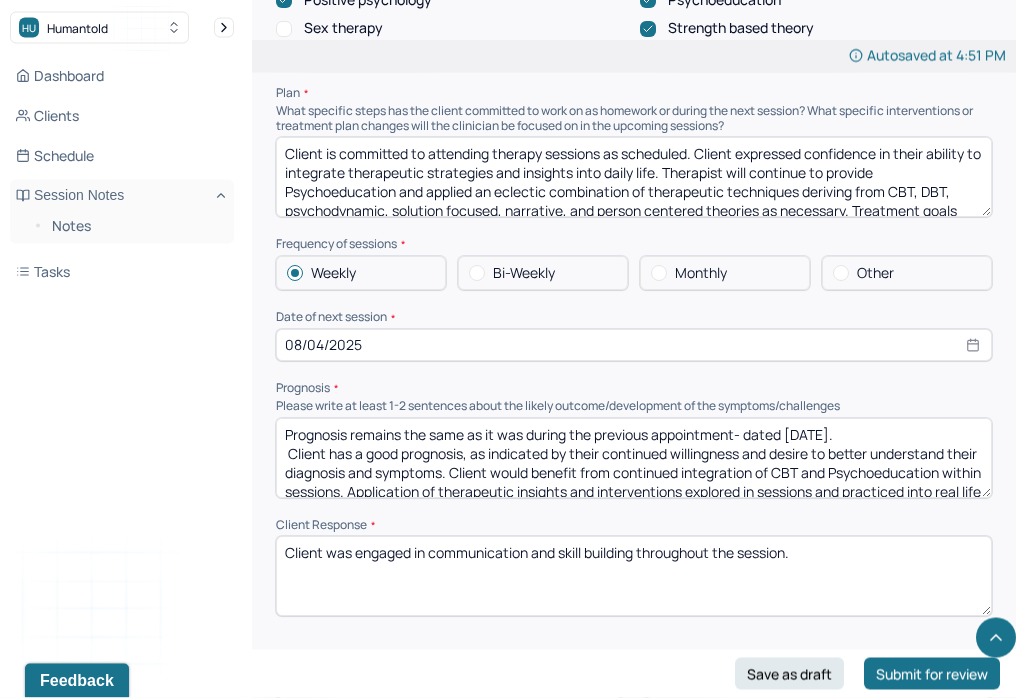 scroll, scrollTop: 3058, scrollLeft: 0, axis: vertical 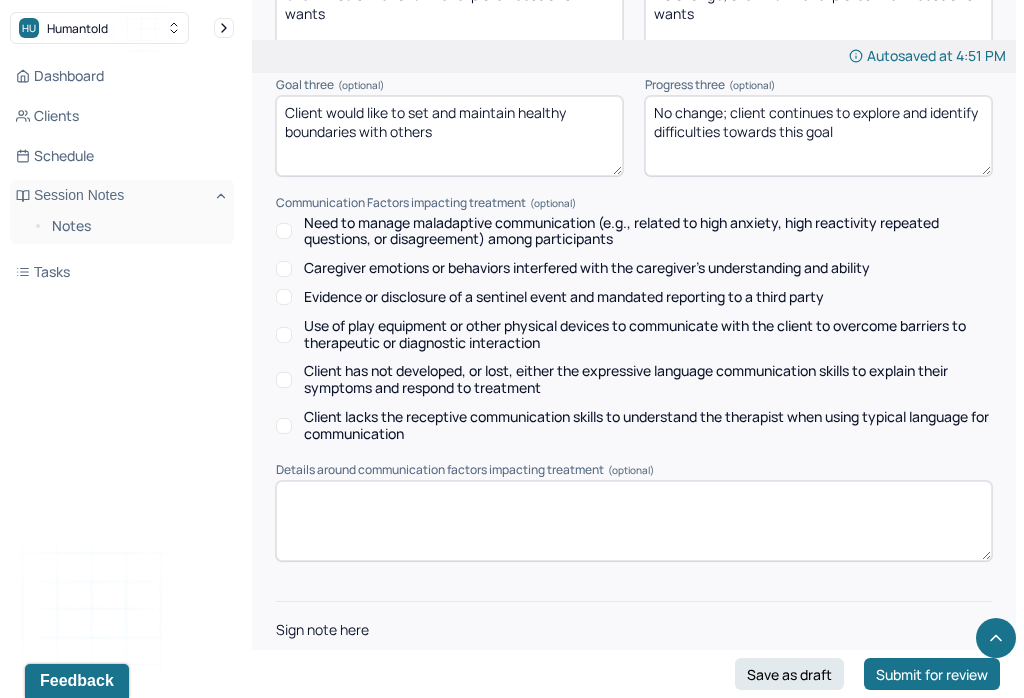 type on "anxiety/preoccupied thoughts/cognitive distortions" 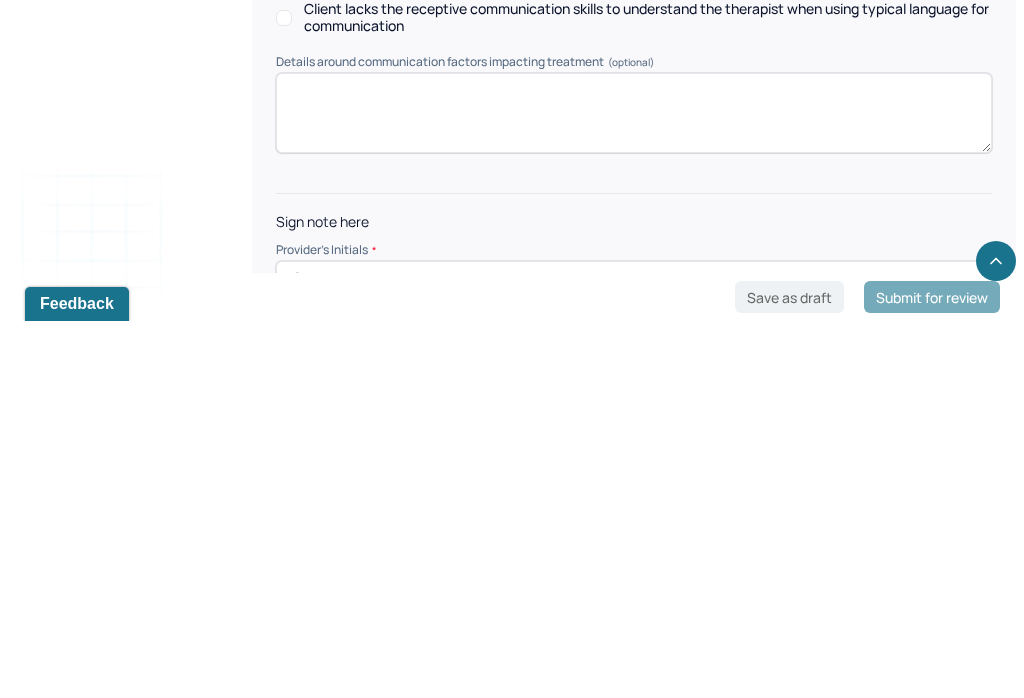 scroll, scrollTop: 3058, scrollLeft: 0, axis: vertical 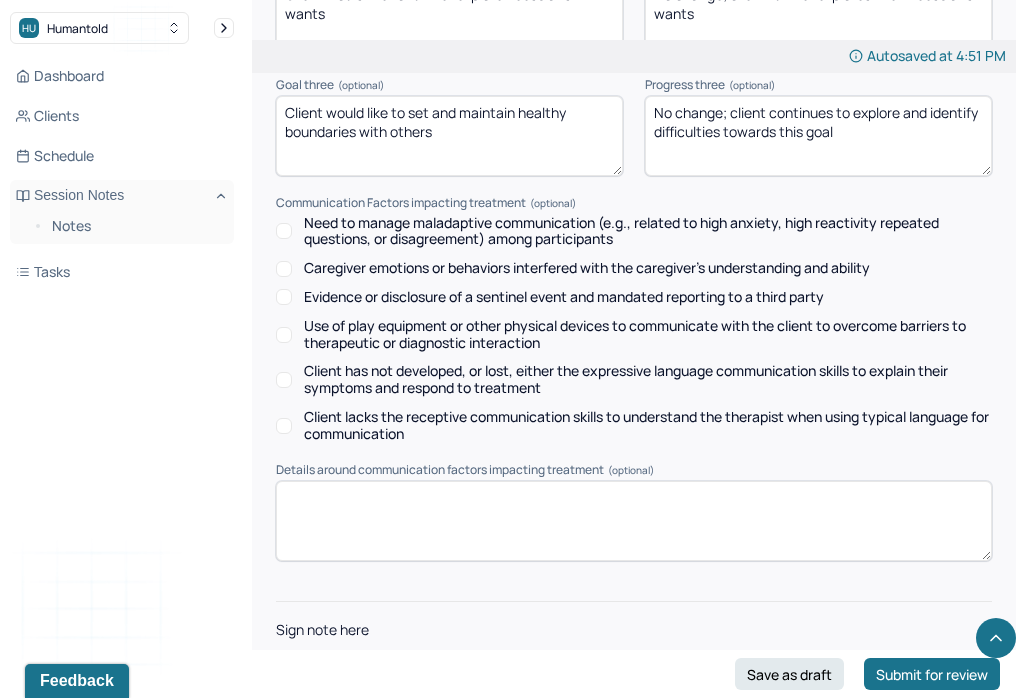 type on "ES" 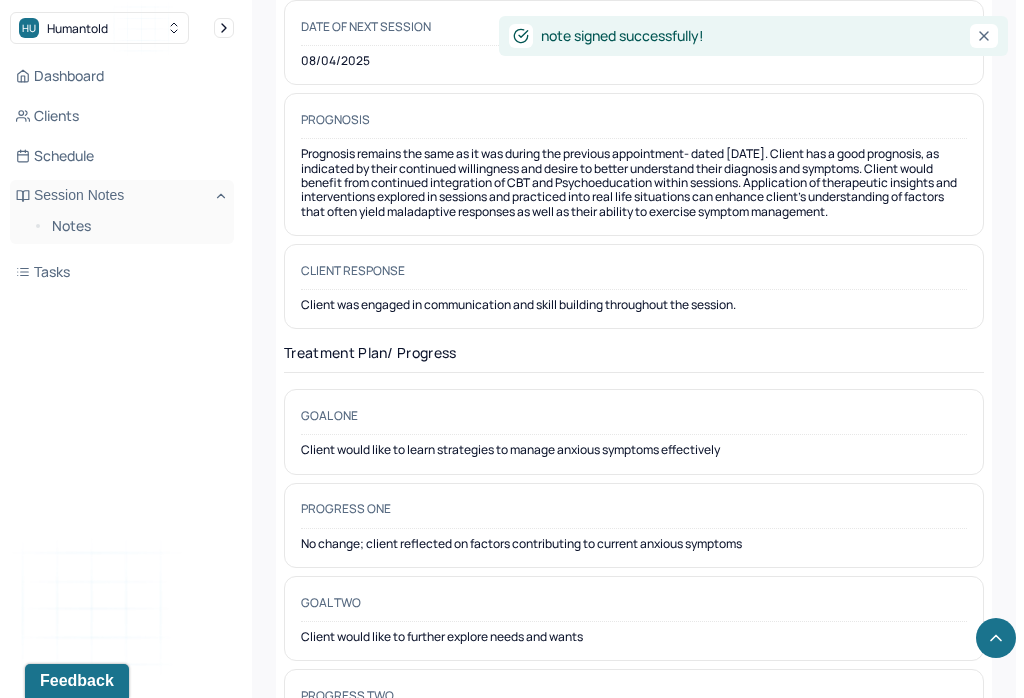 scroll, scrollTop: 0, scrollLeft: 0, axis: both 